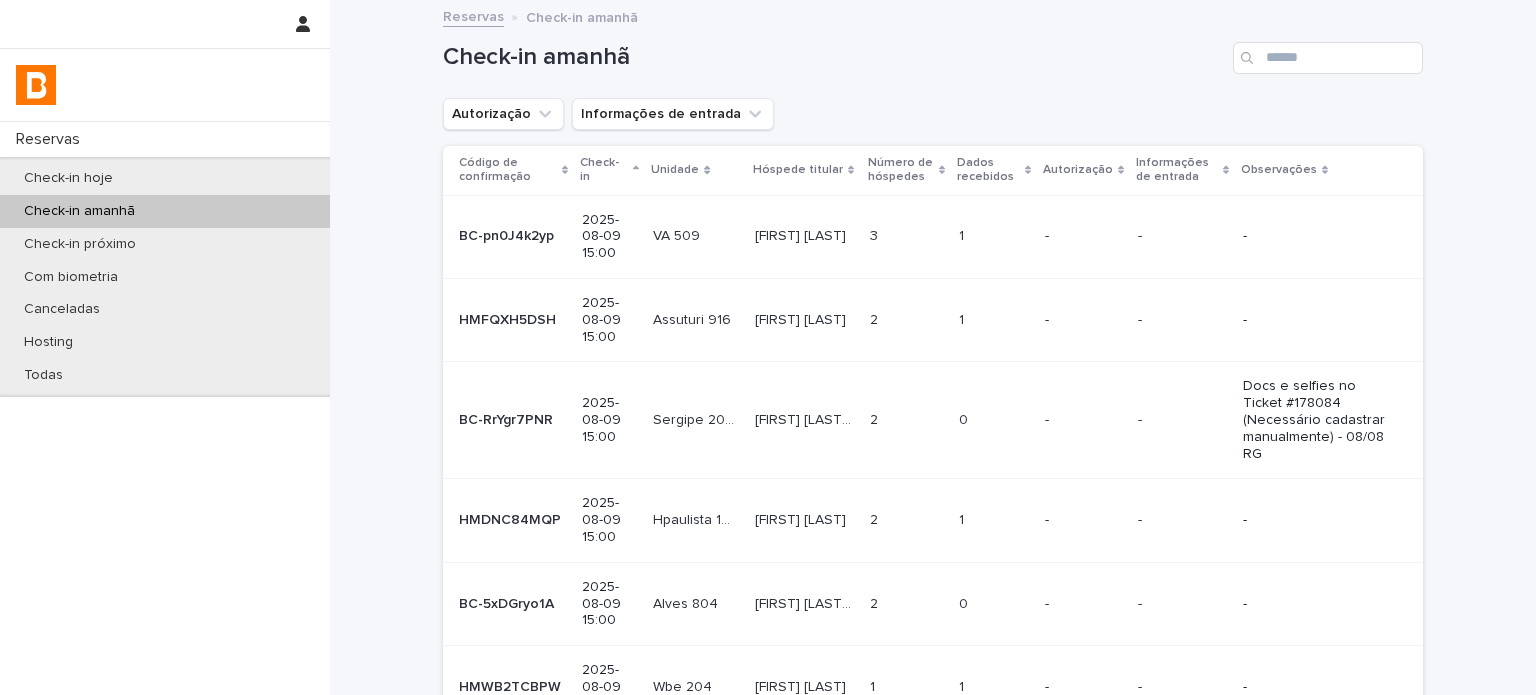 scroll, scrollTop: 0, scrollLeft: 0, axis: both 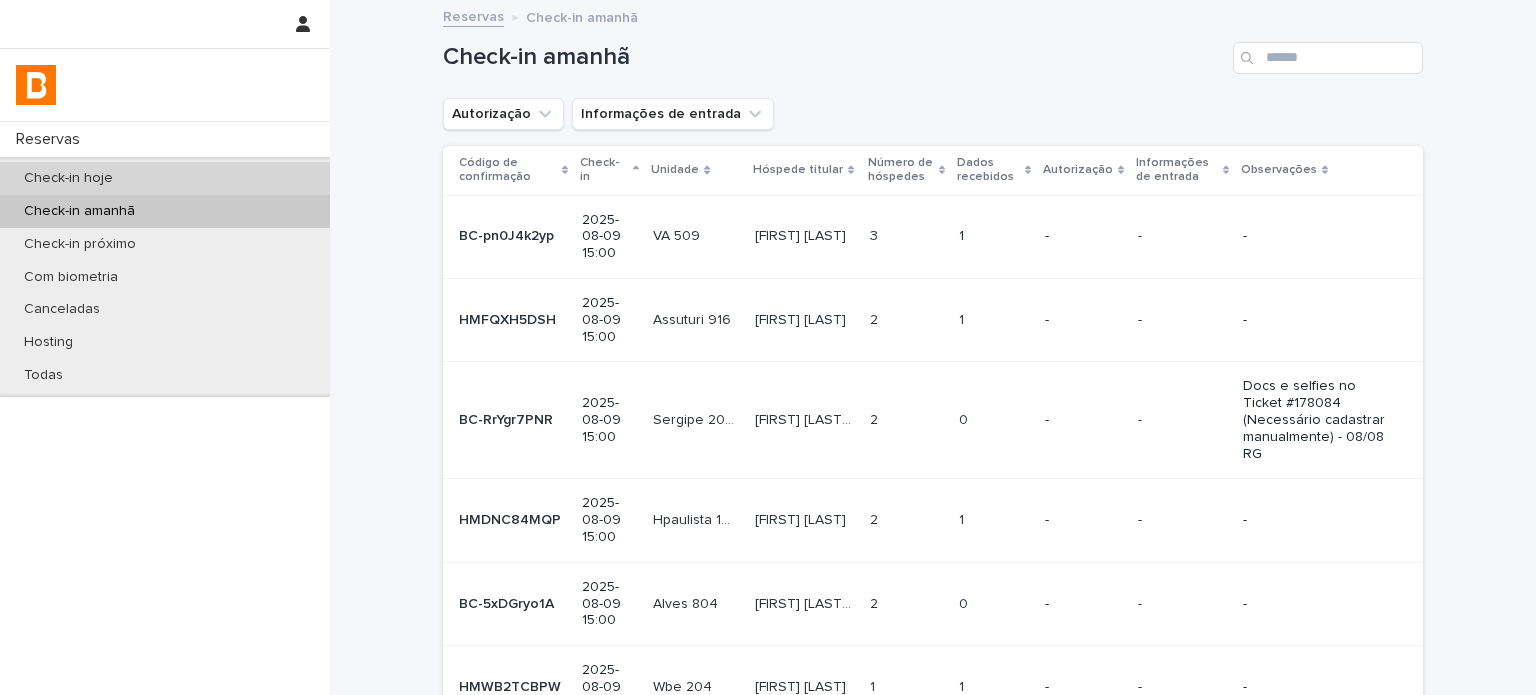 click on "Check-in hoje" at bounding box center (165, 178) 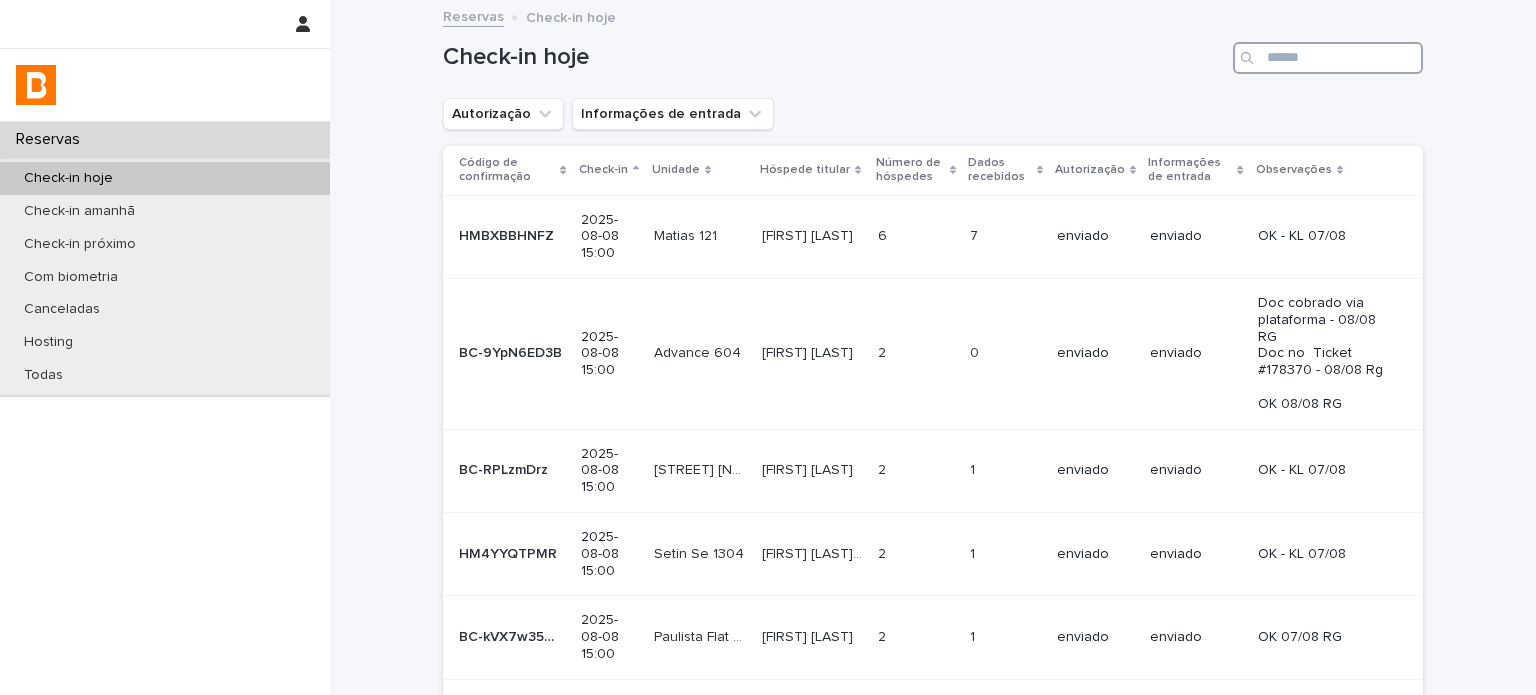 click at bounding box center (1328, 58) 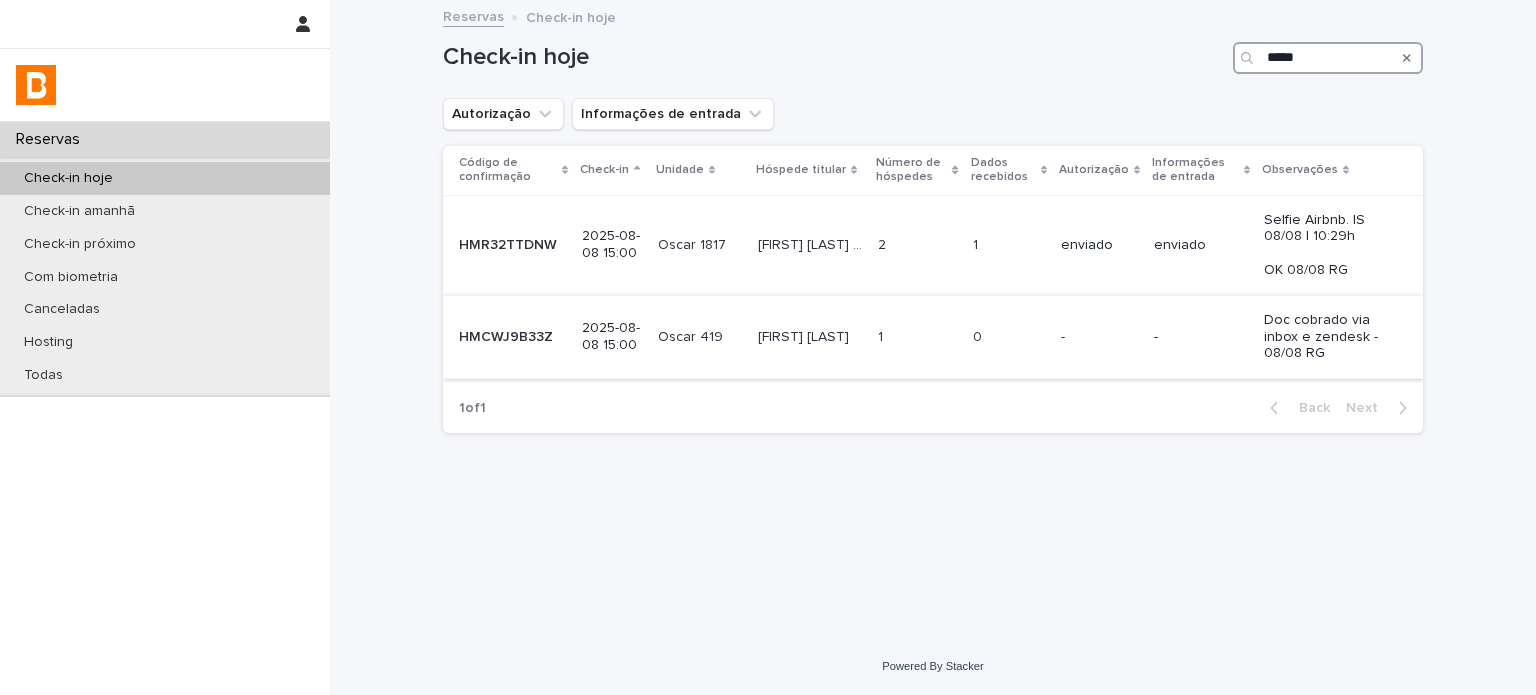 type on "*****" 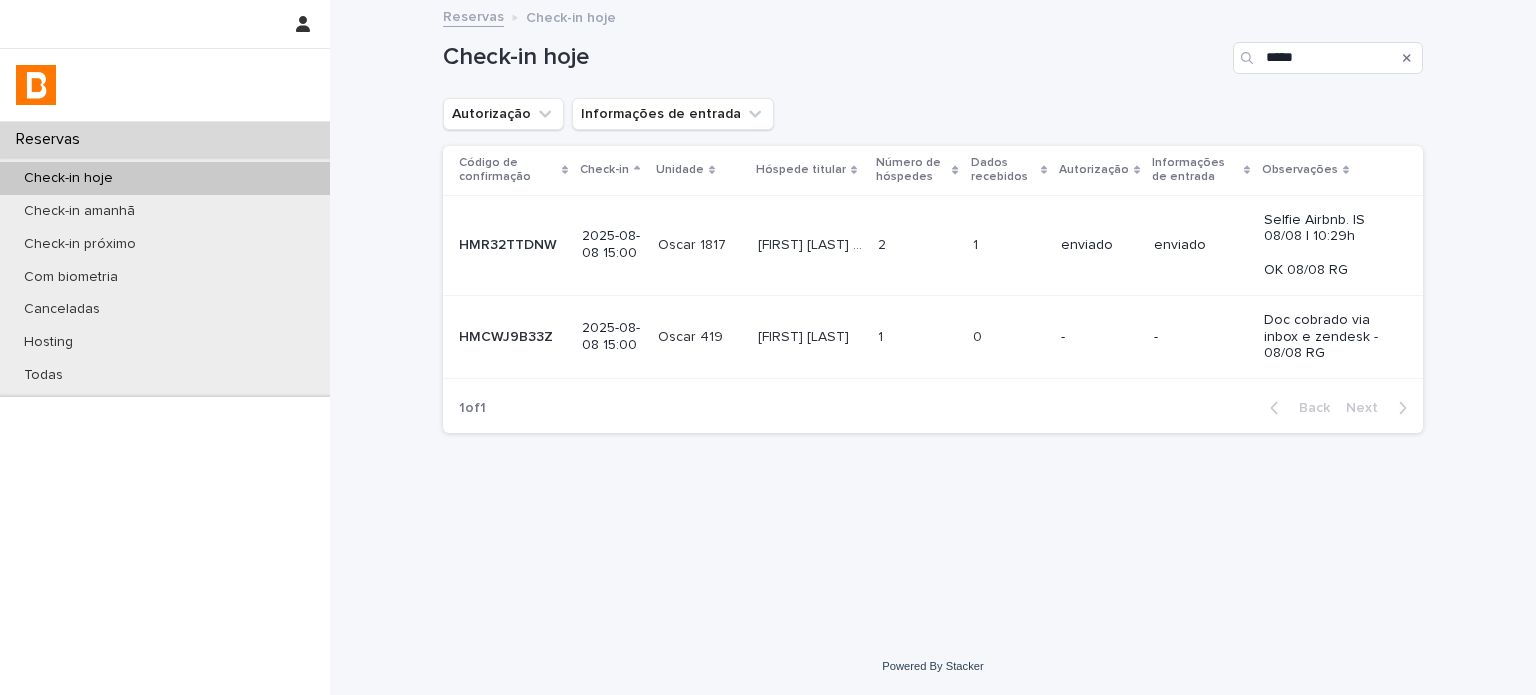 click on "1 1" at bounding box center [917, 337] 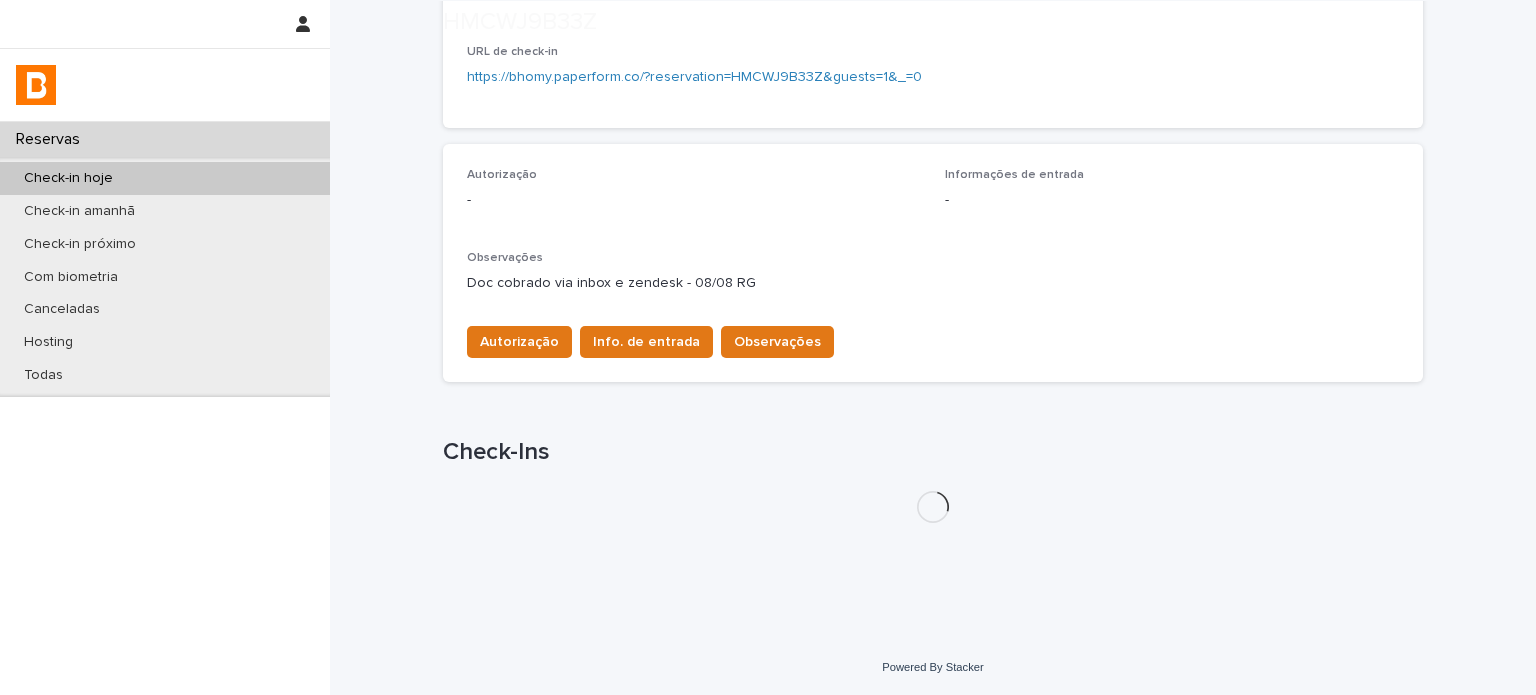 scroll, scrollTop: 558, scrollLeft: 0, axis: vertical 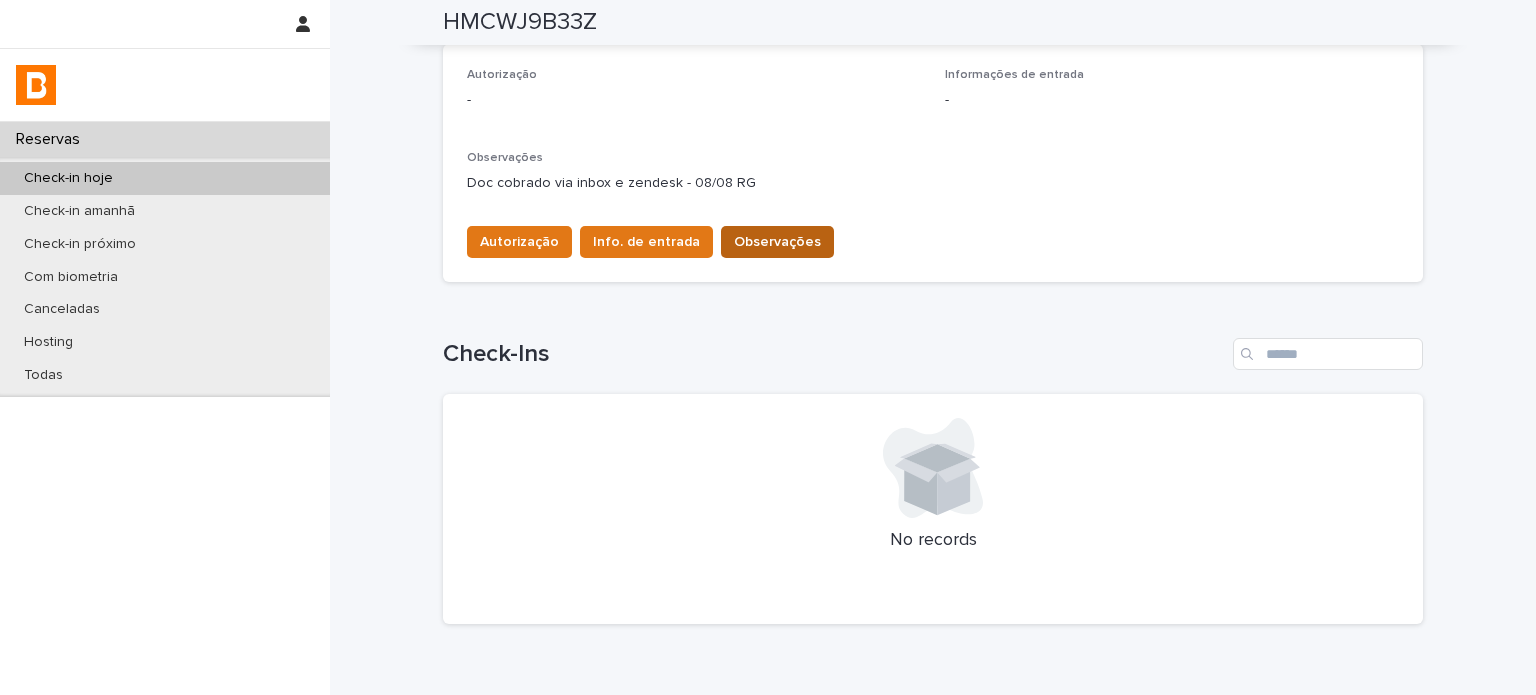 click on "Observações" at bounding box center (777, 242) 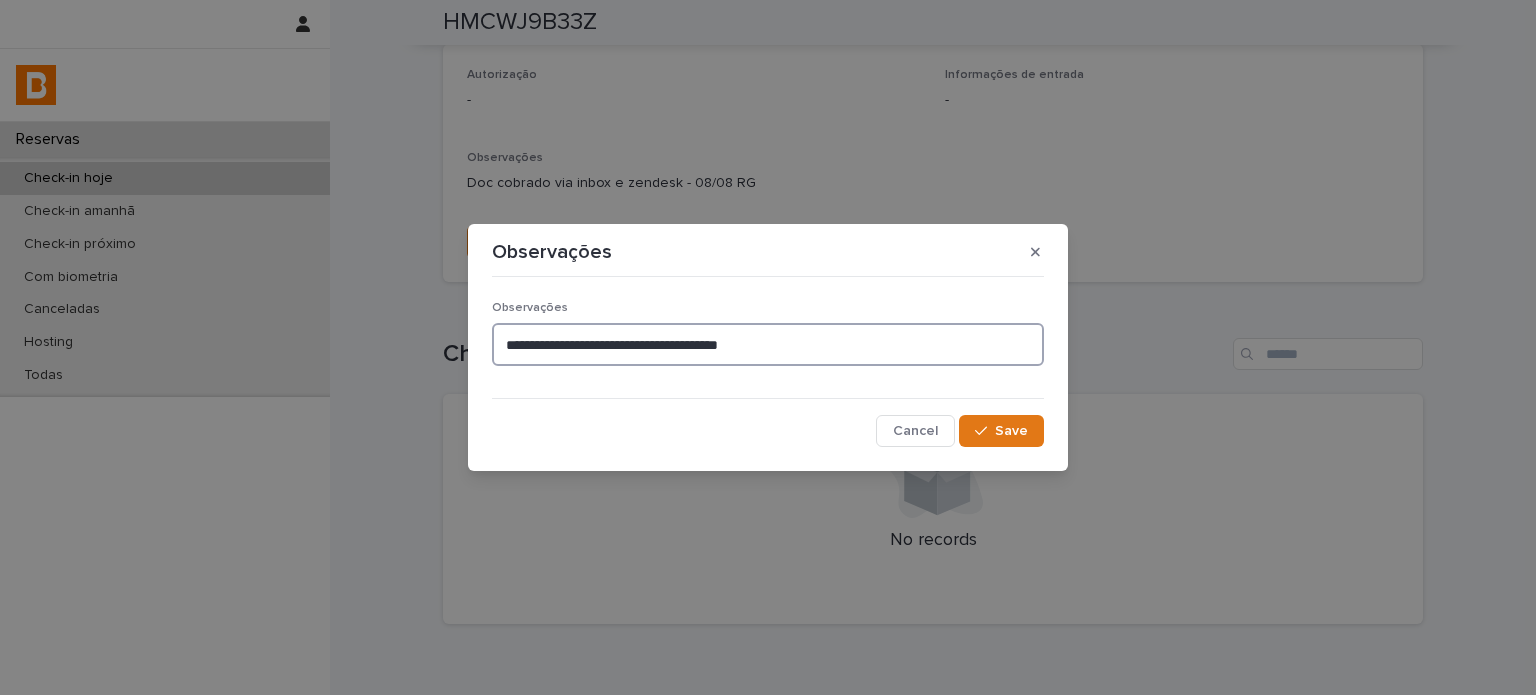 click on "**********" at bounding box center (768, 344) 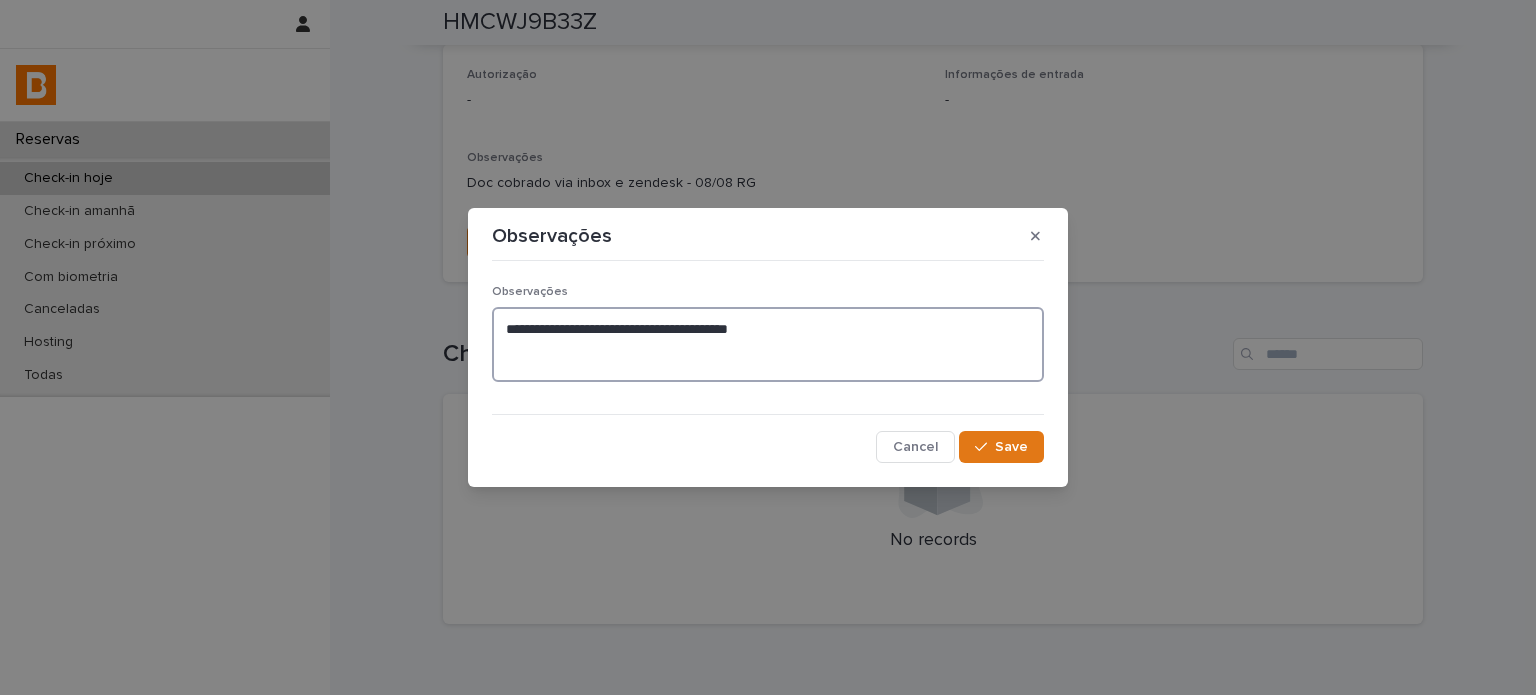 paste on "**********" 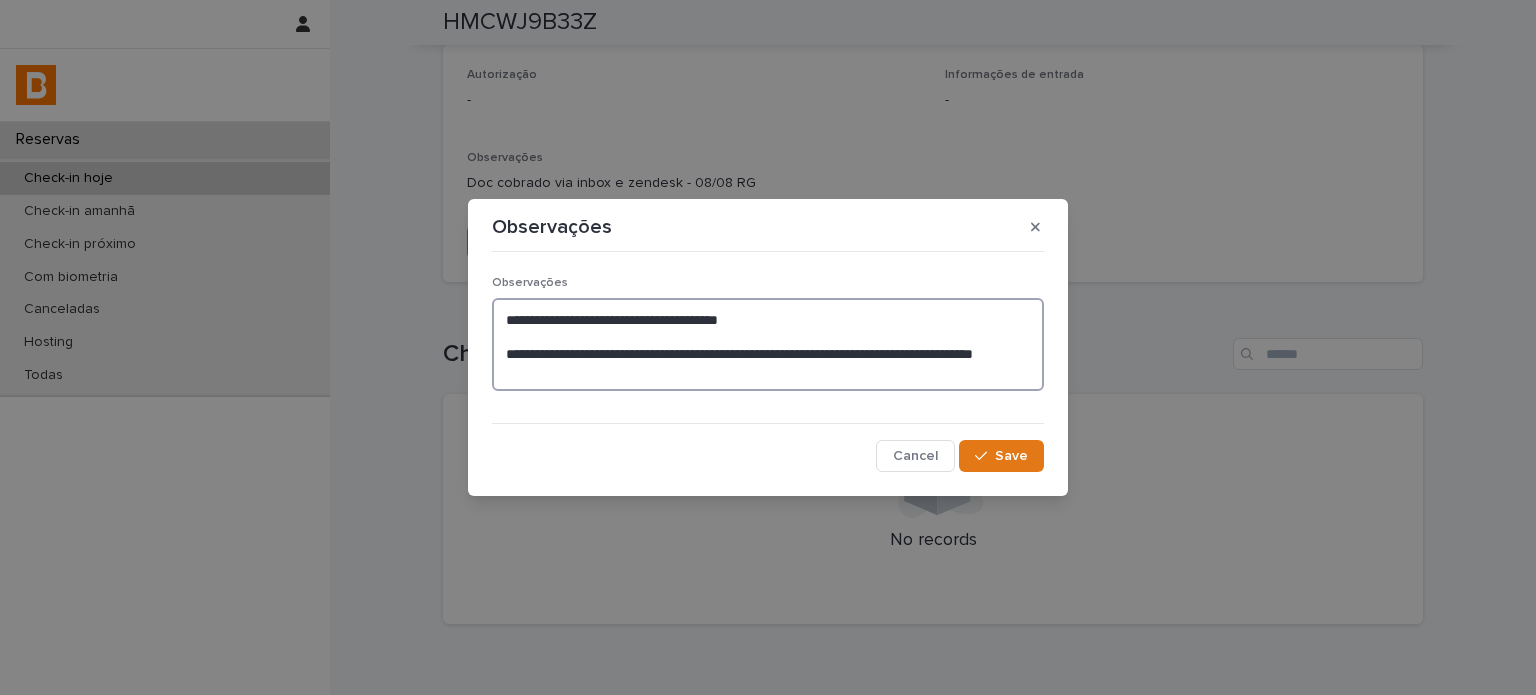 drag, startPoint x: 890, startPoint y: 355, endPoint x: 872, endPoint y: 355, distance: 18 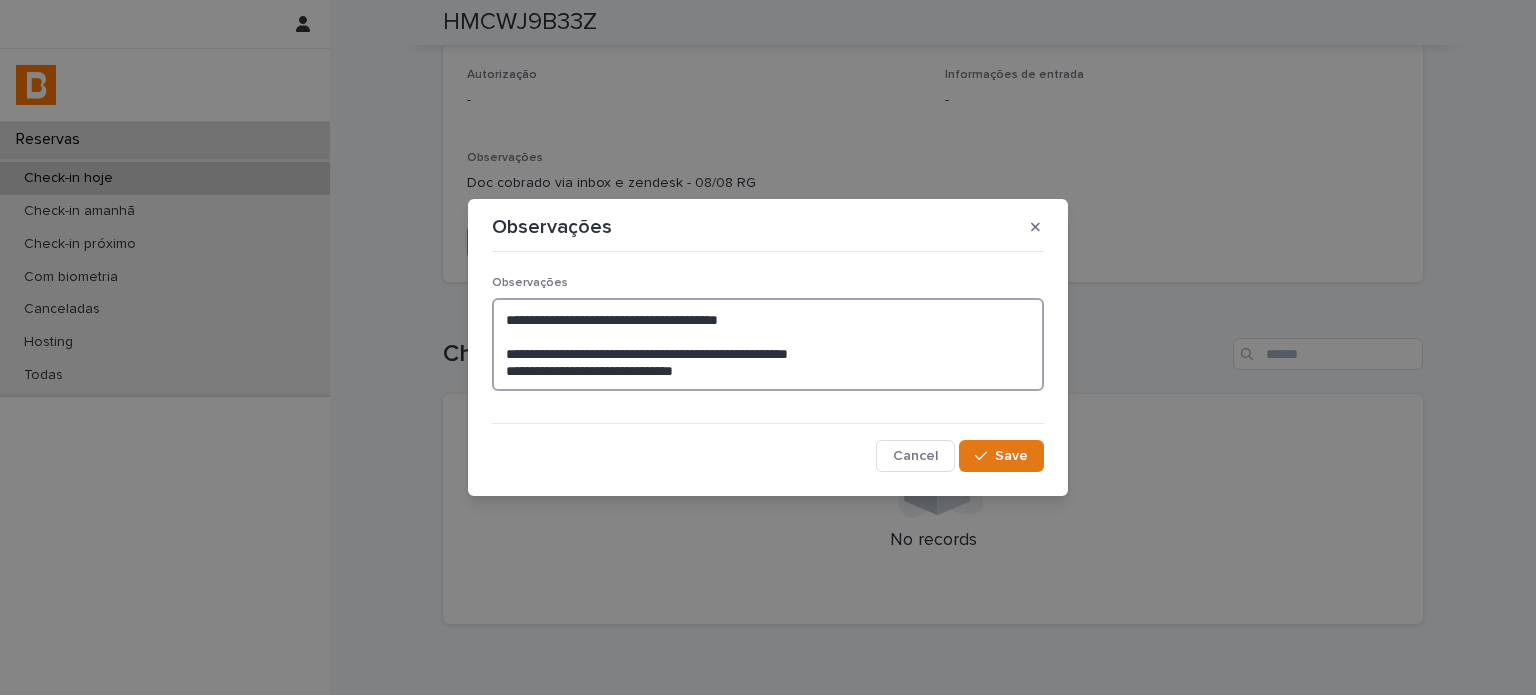 click on "**********" at bounding box center [768, 344] 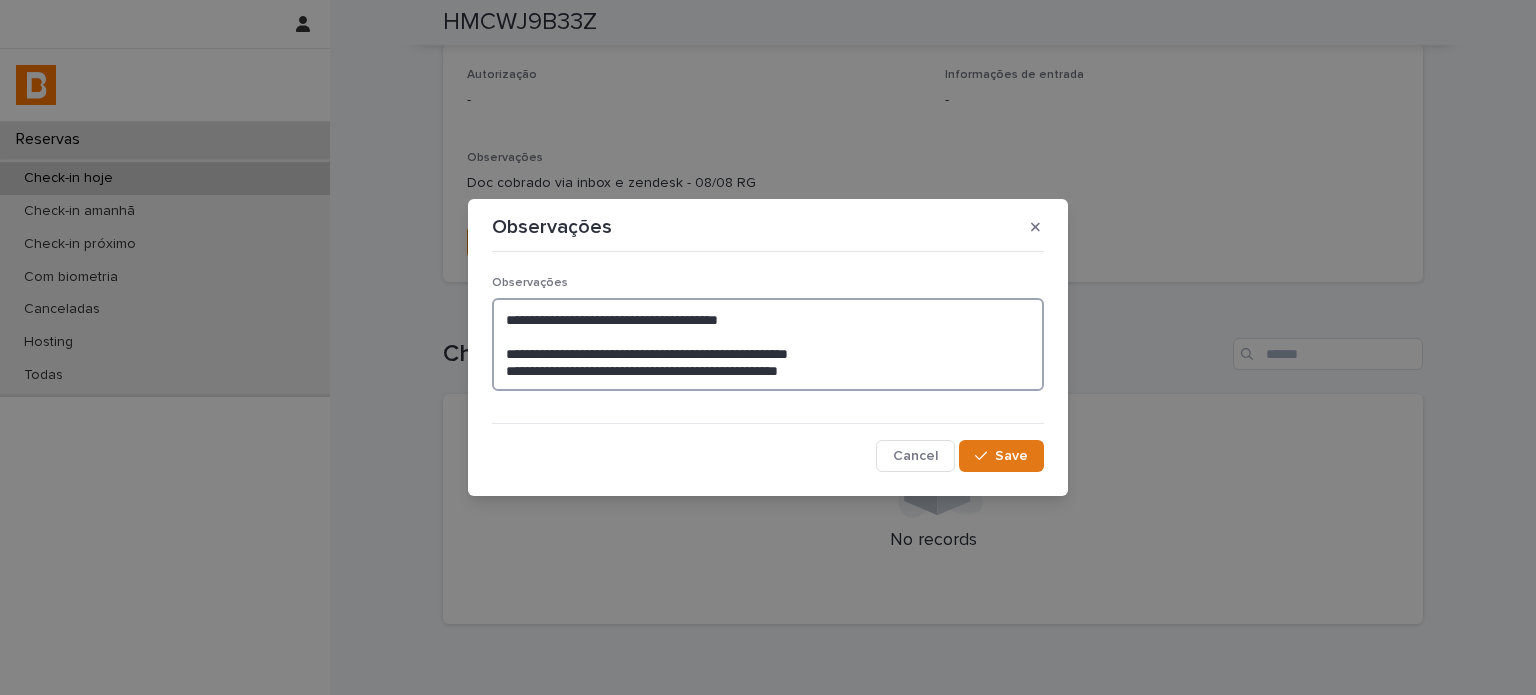 type on "**********" 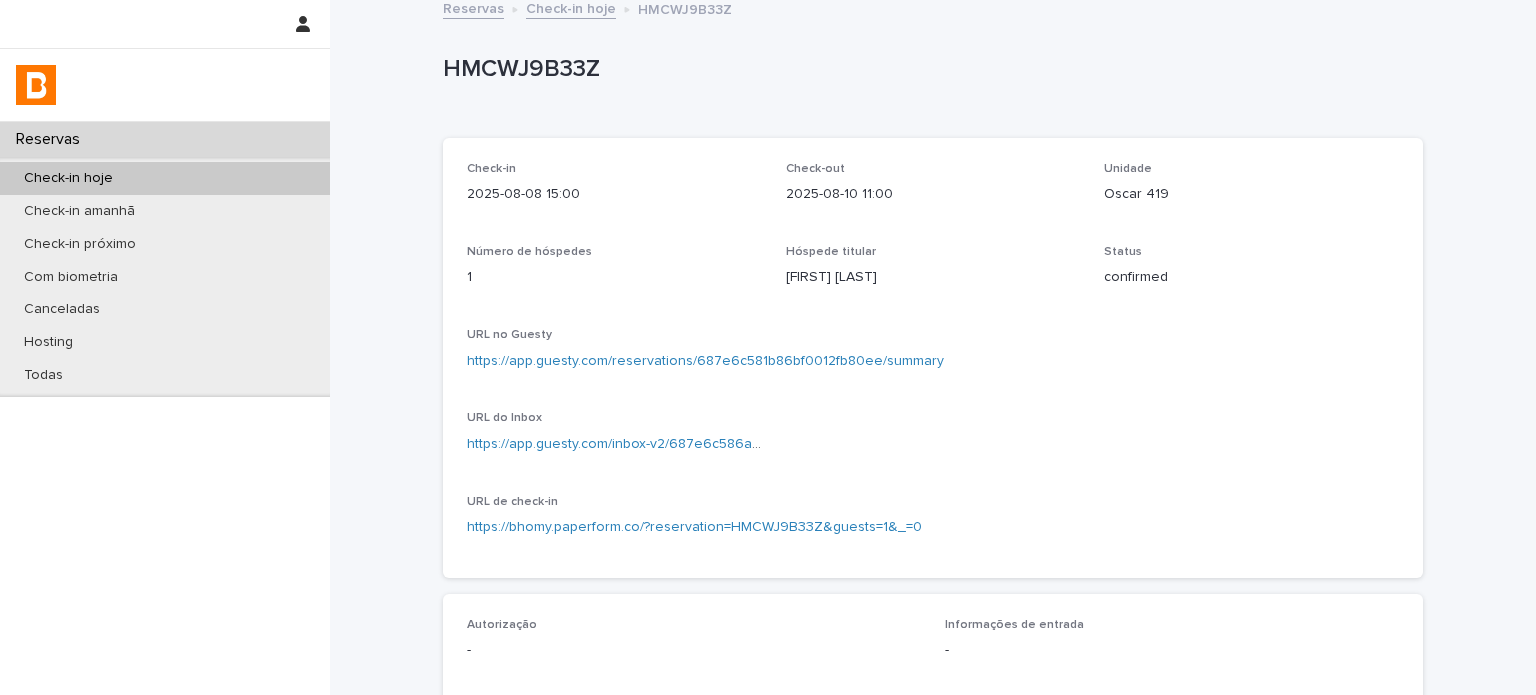 scroll, scrollTop: 0, scrollLeft: 0, axis: both 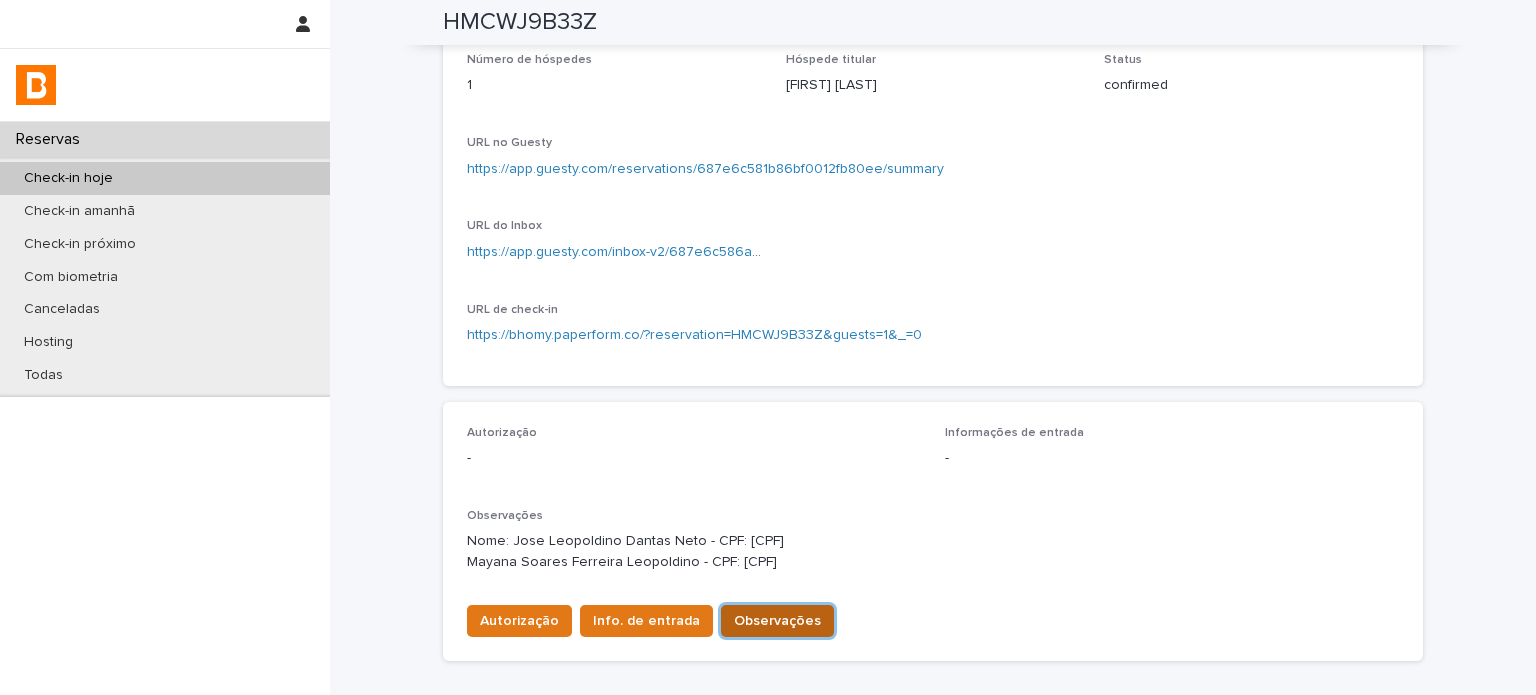 click on "Observações" at bounding box center (777, 621) 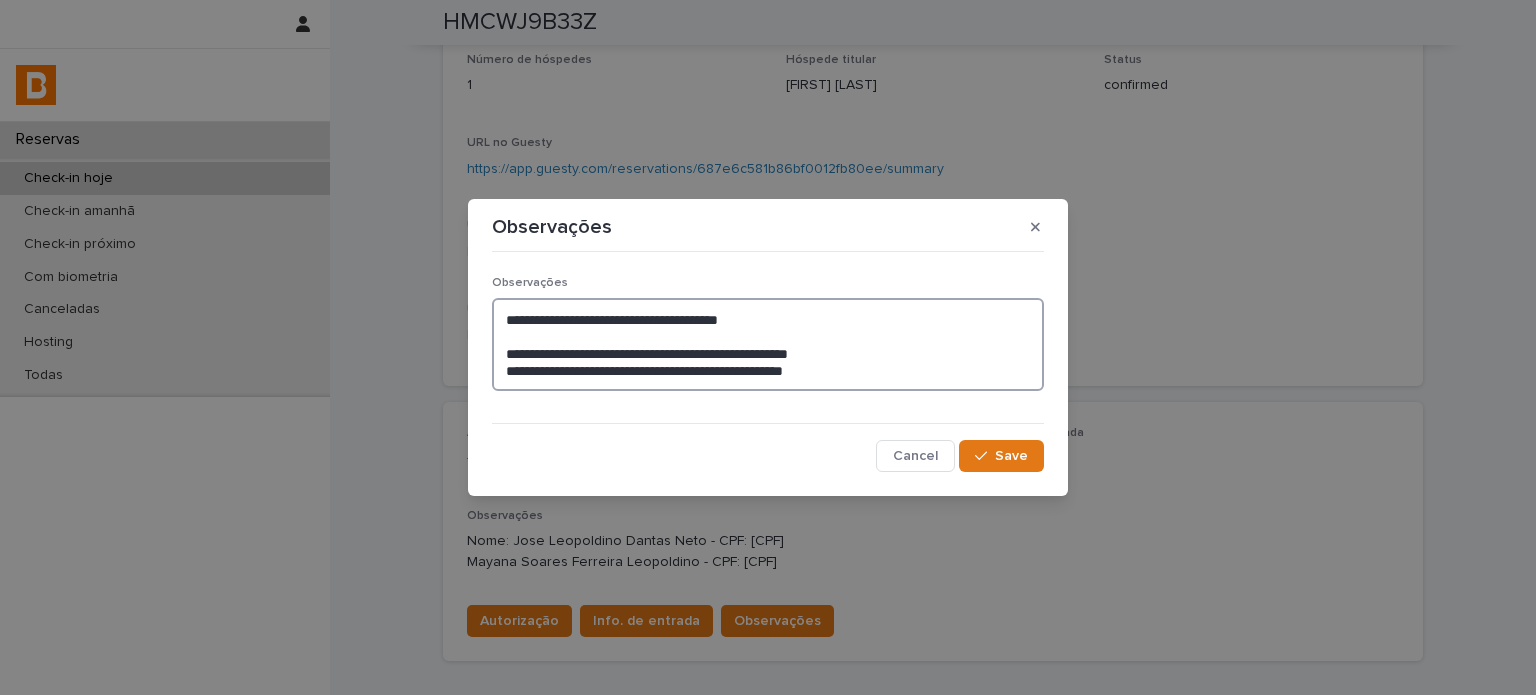 click on "**********" at bounding box center [768, 344] 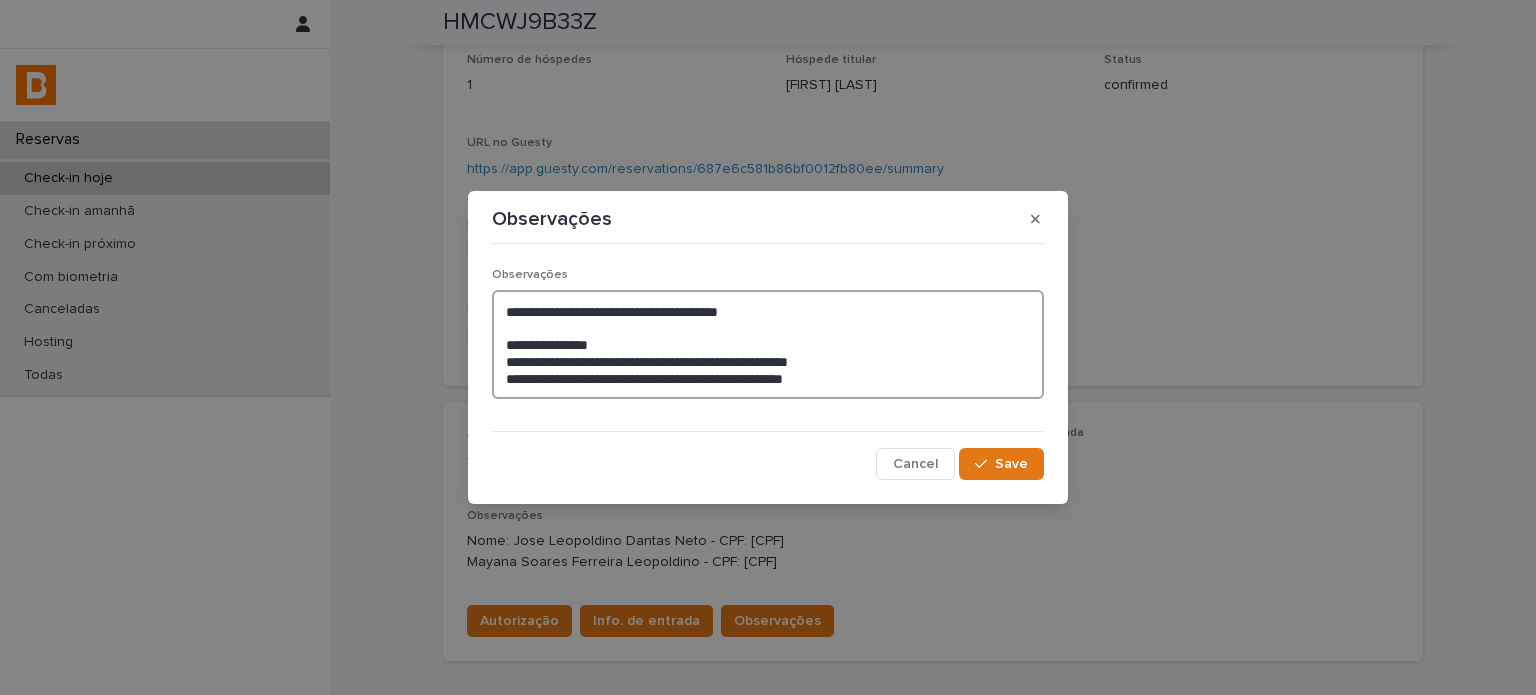 paste on "**********" 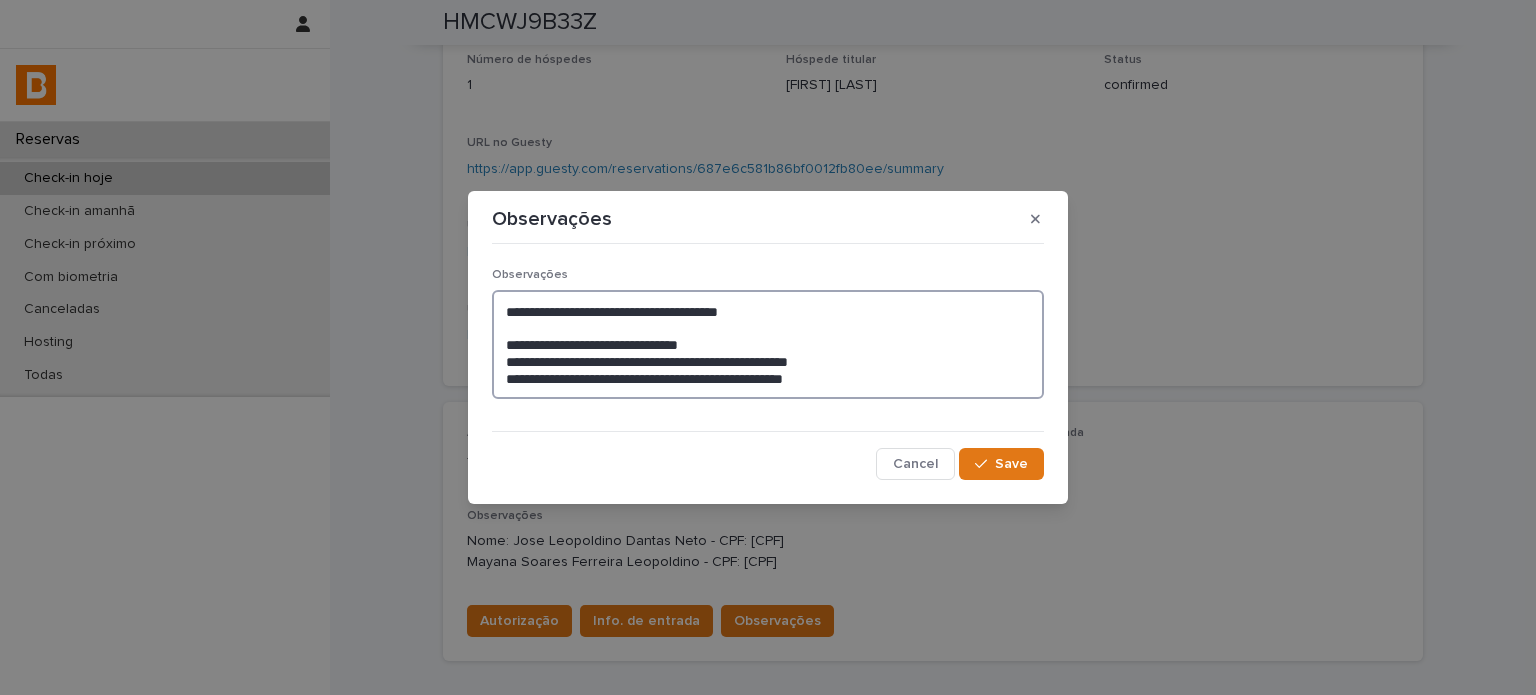 type on "**********" 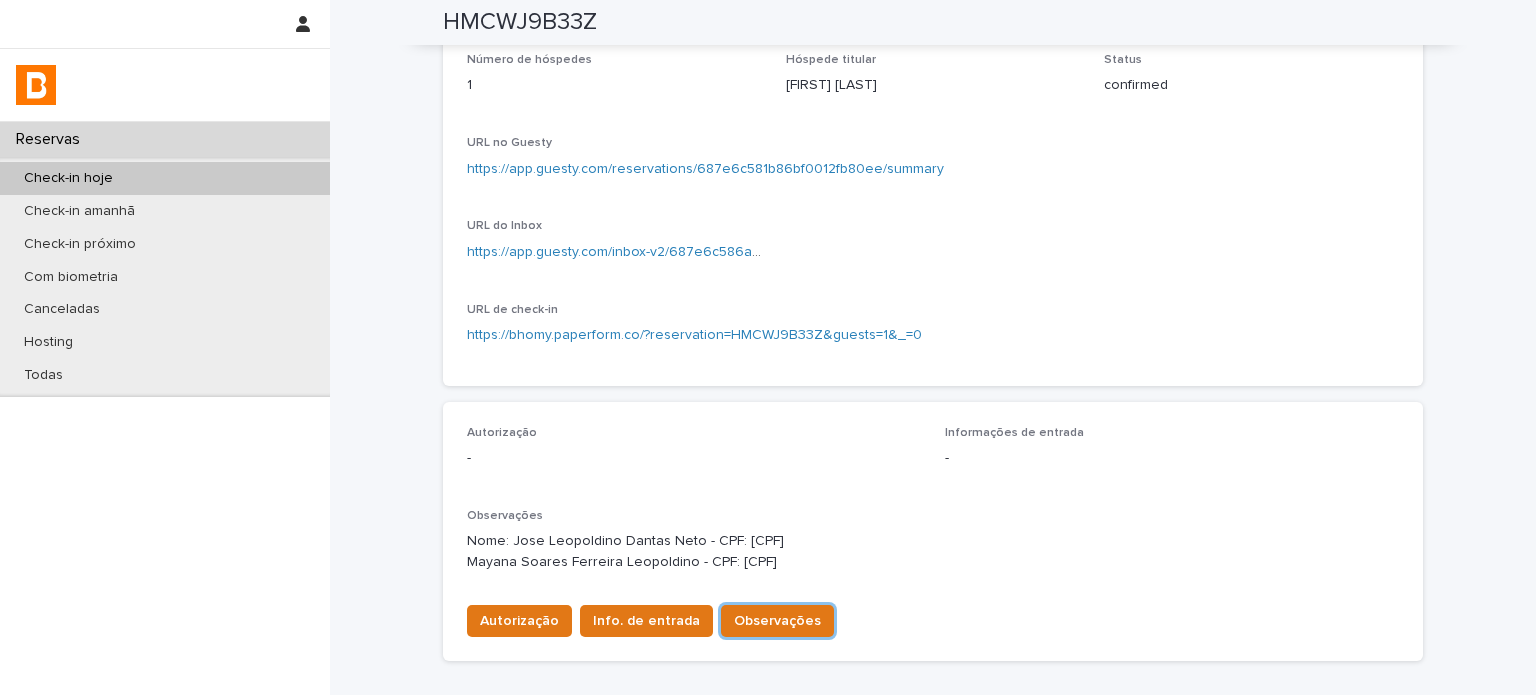 scroll, scrollTop: 210, scrollLeft: 0, axis: vertical 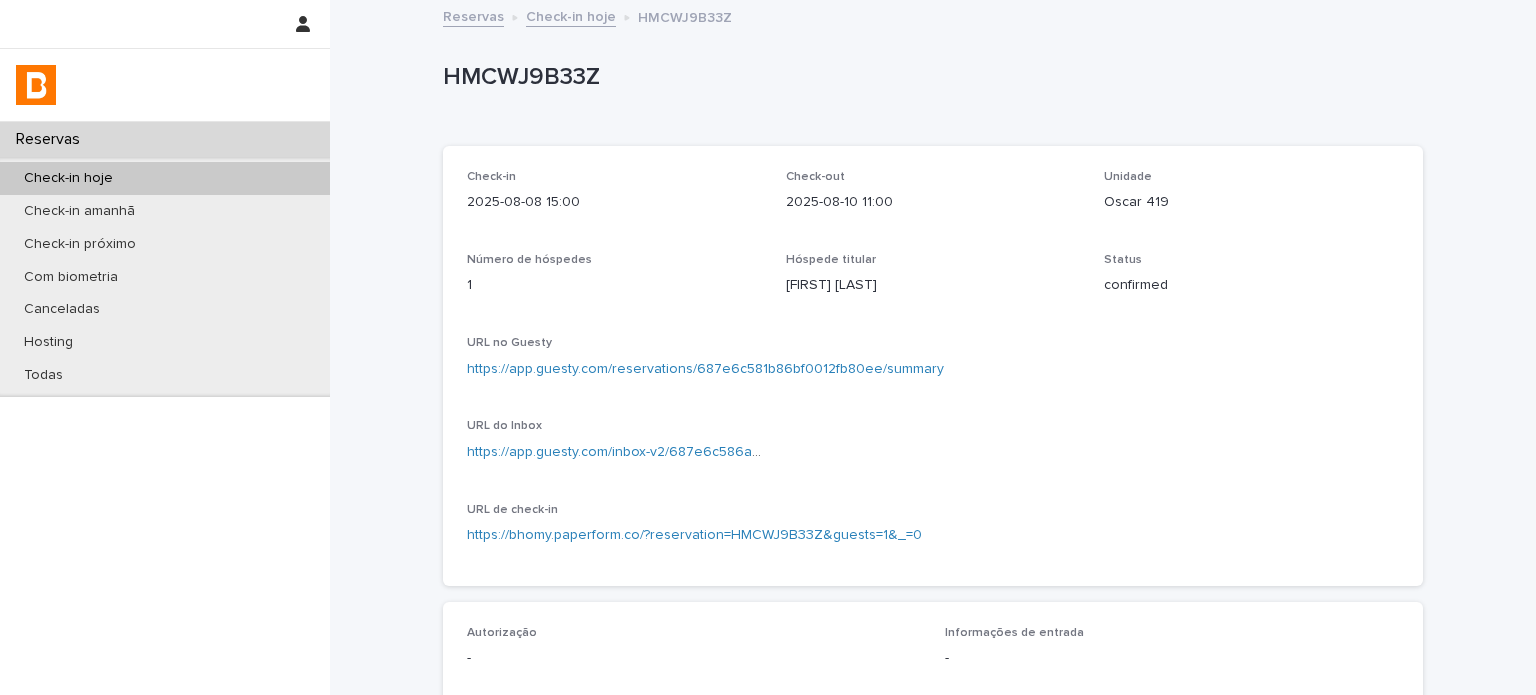 click on "HMCWJ9B33Z" at bounding box center [929, 77] 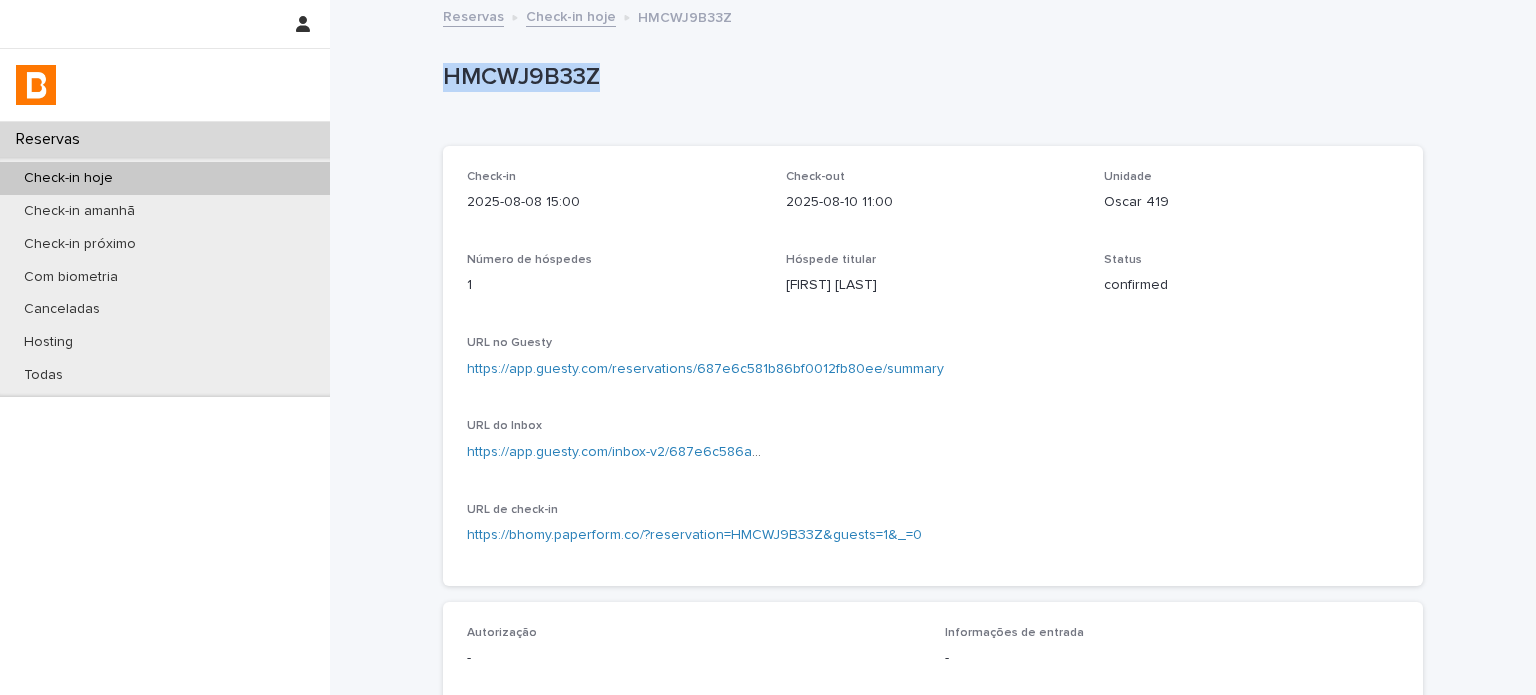 click on "HMCWJ9B33Z" at bounding box center [929, 77] 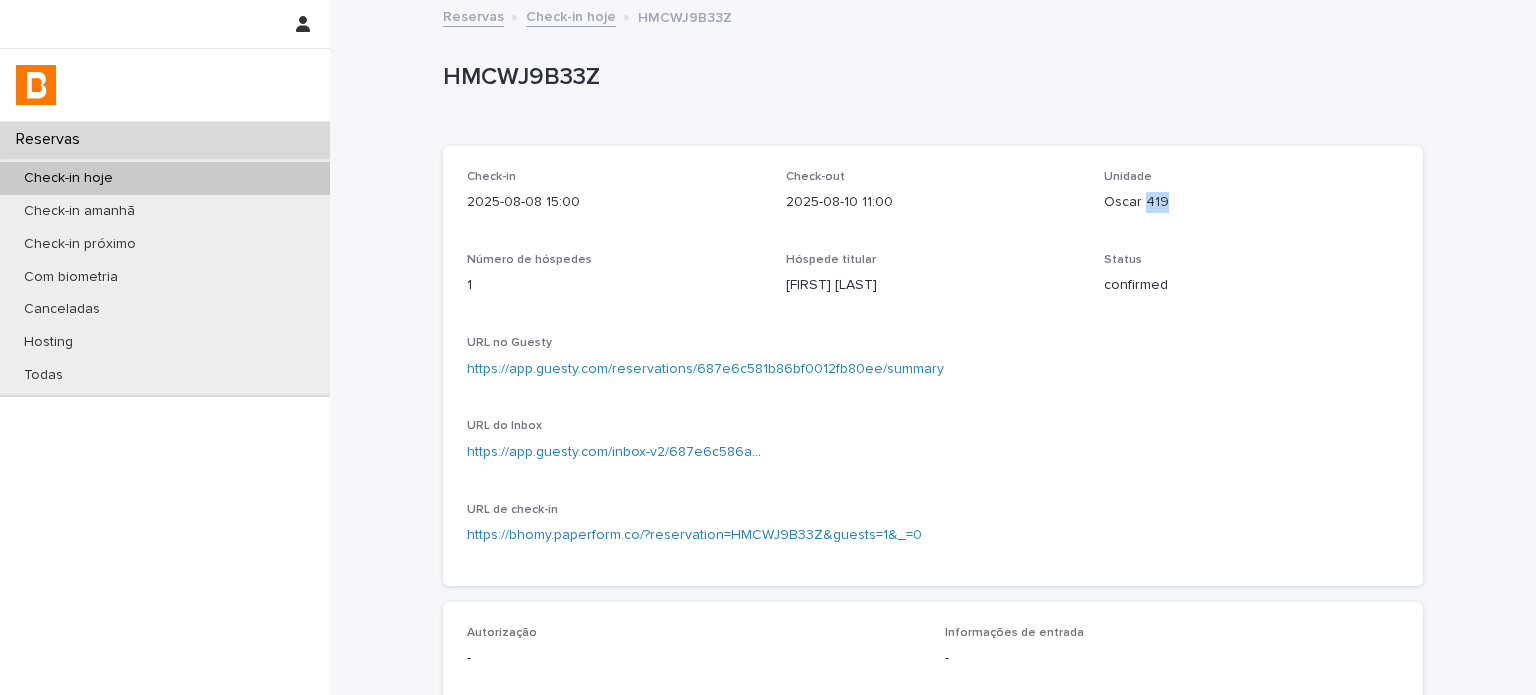 drag, startPoint x: 1178, startPoint y: 203, endPoint x: 1138, endPoint y: 197, distance: 40.4475 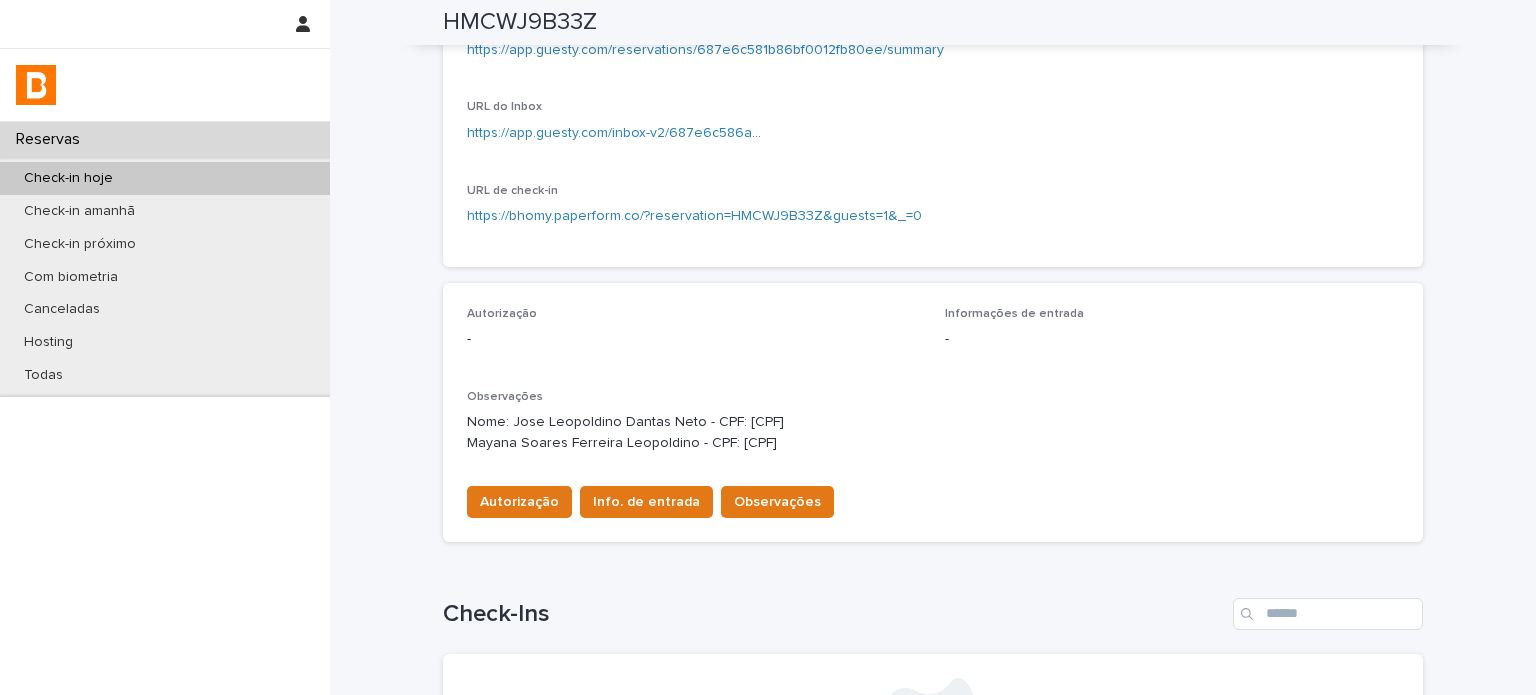 scroll, scrollTop: 466, scrollLeft: 0, axis: vertical 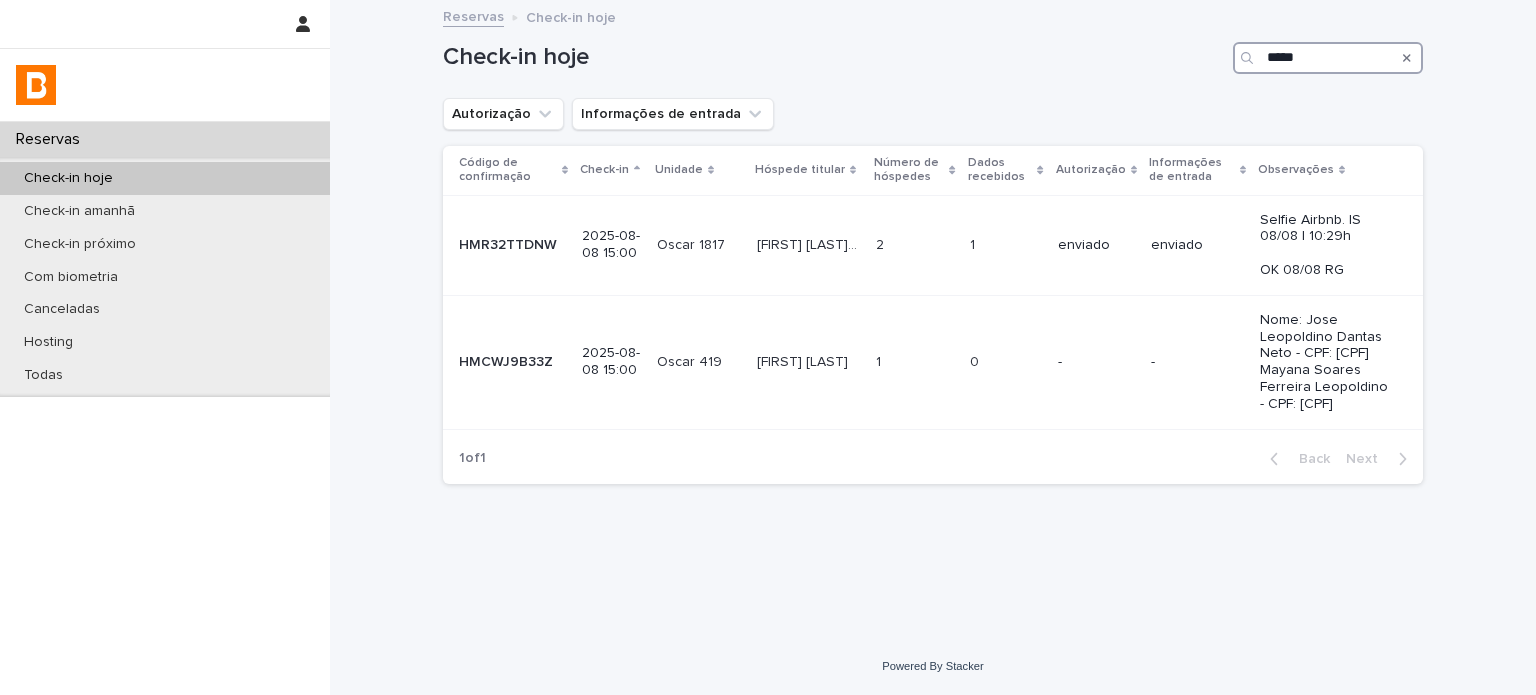 drag, startPoint x: 1302, startPoint y: 59, endPoint x: 1235, endPoint y: 54, distance: 67.18631 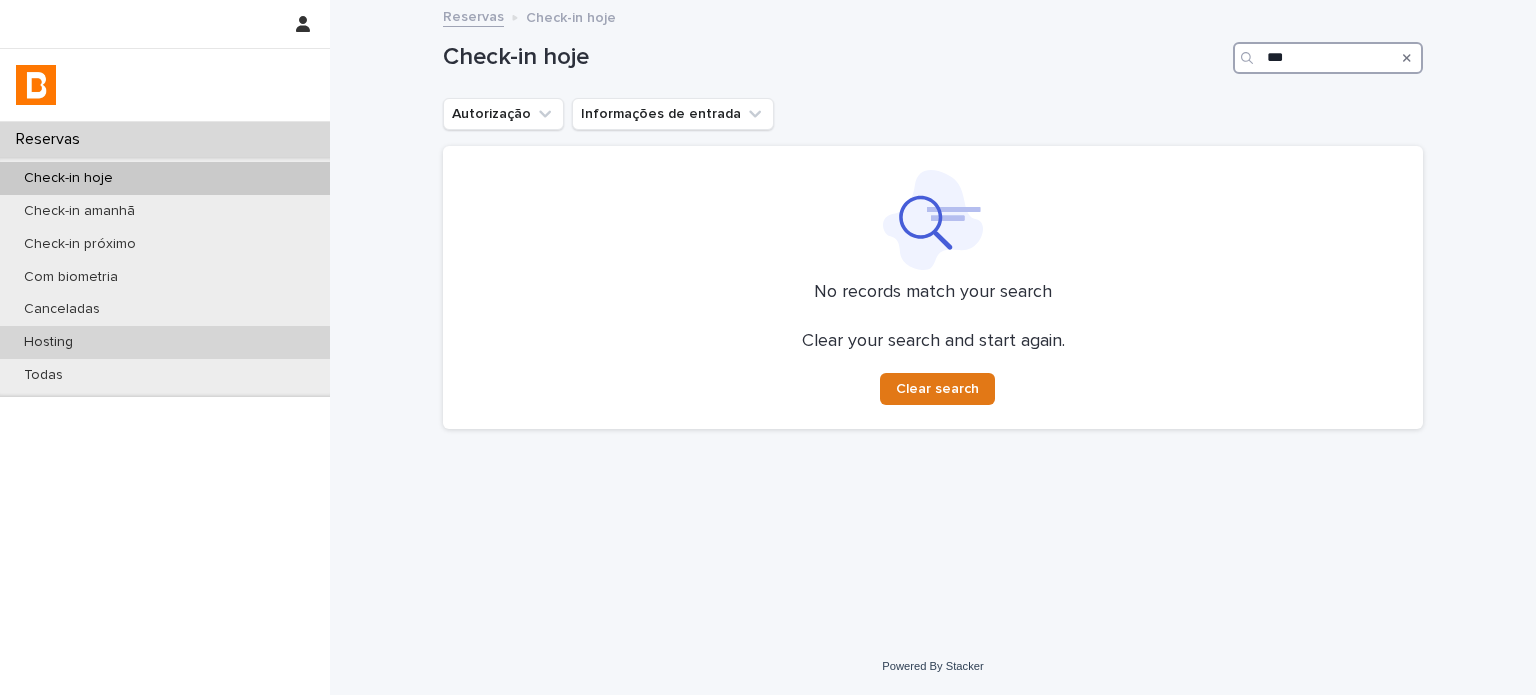 type on "***" 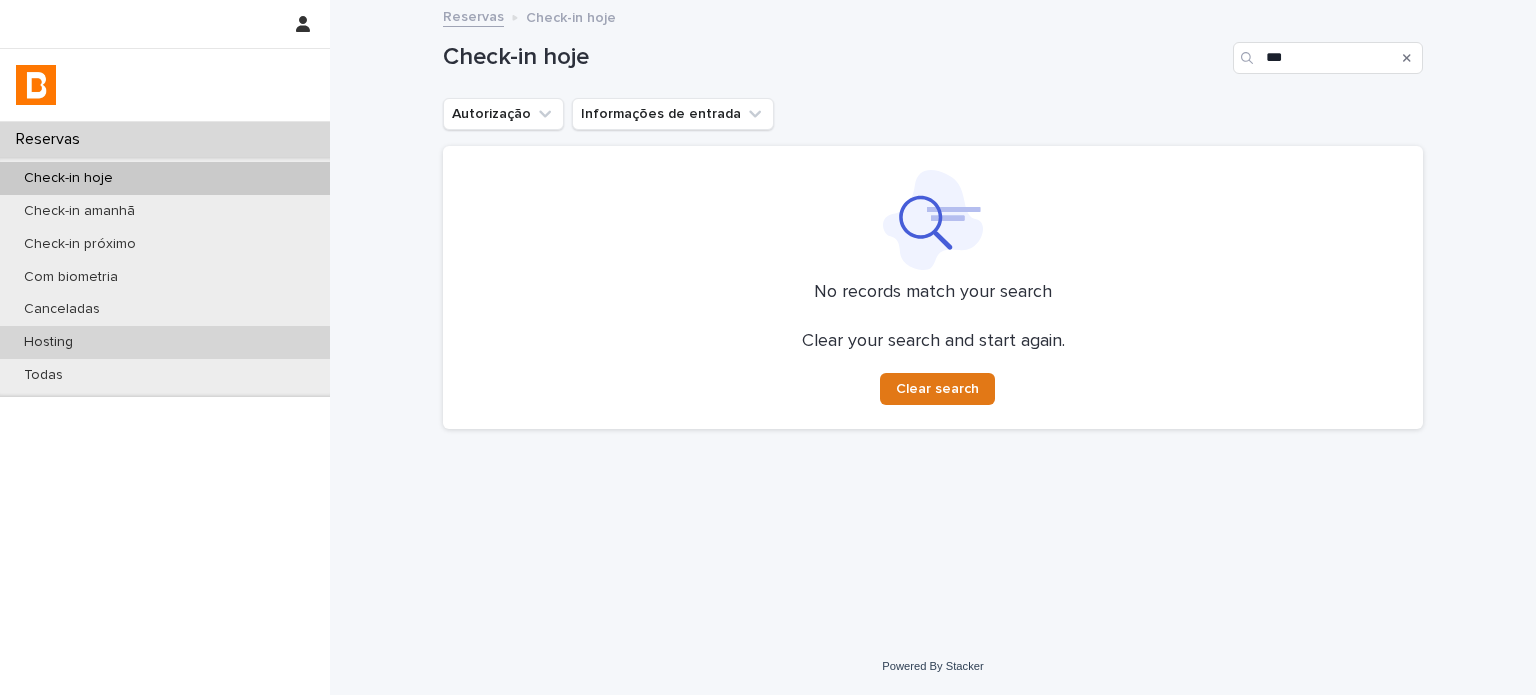 click on "Hosting" at bounding box center (165, 342) 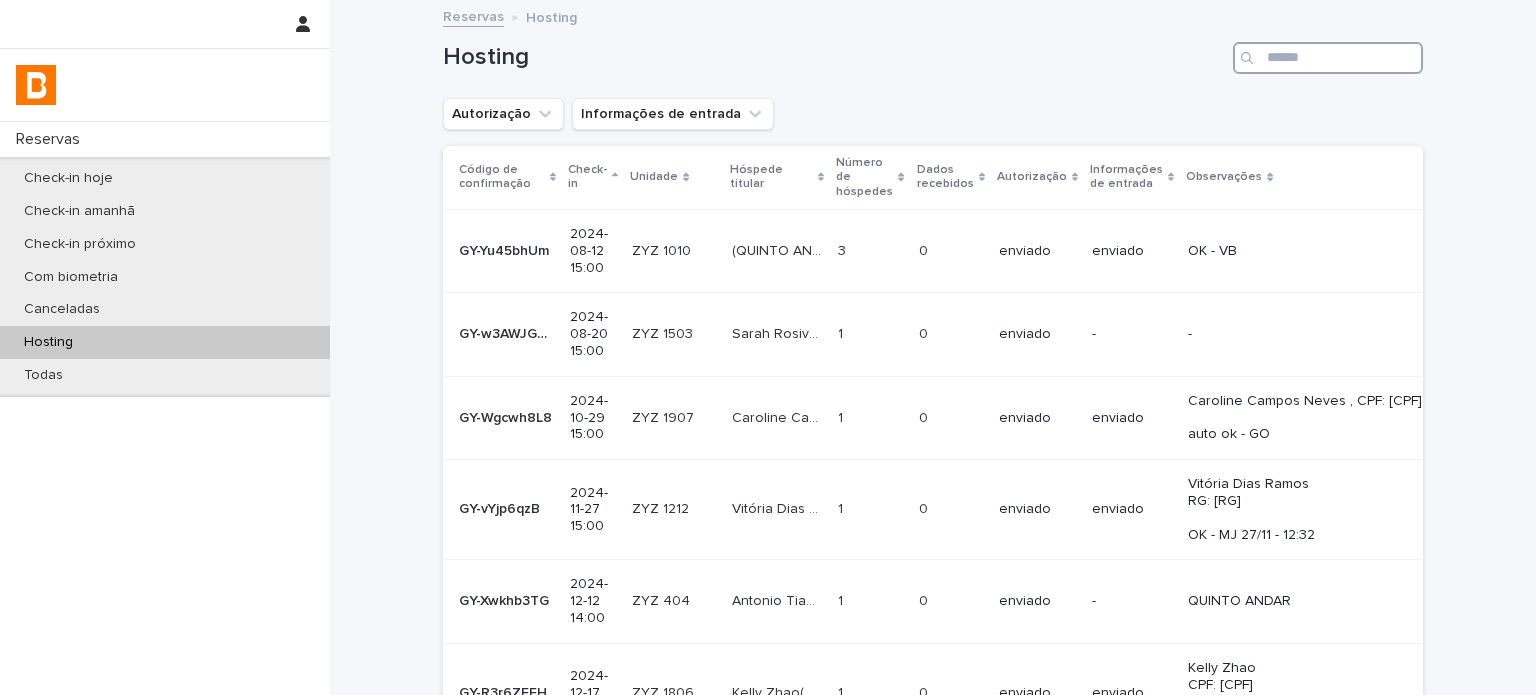 click at bounding box center (1328, 58) 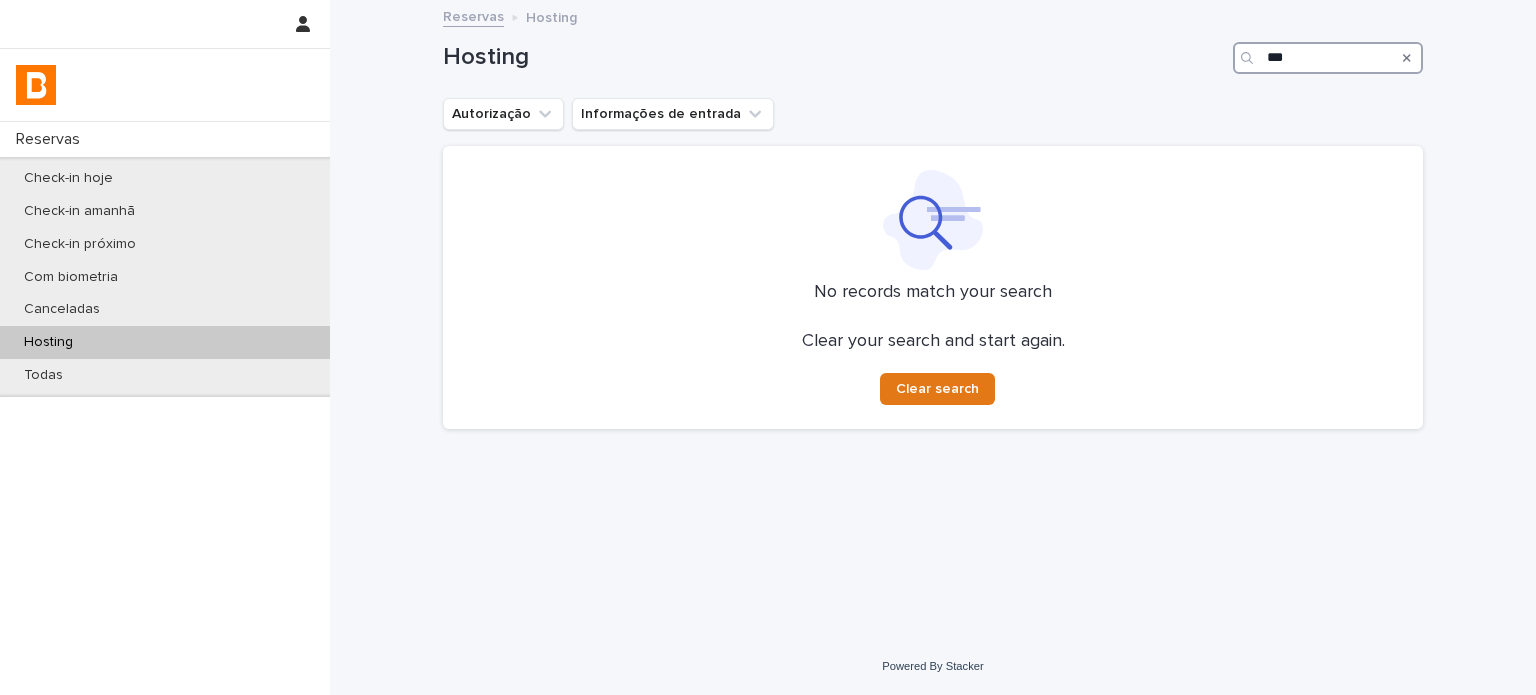 drag, startPoint x: 1344, startPoint y: 62, endPoint x: 1218, endPoint y: 47, distance: 126.88972 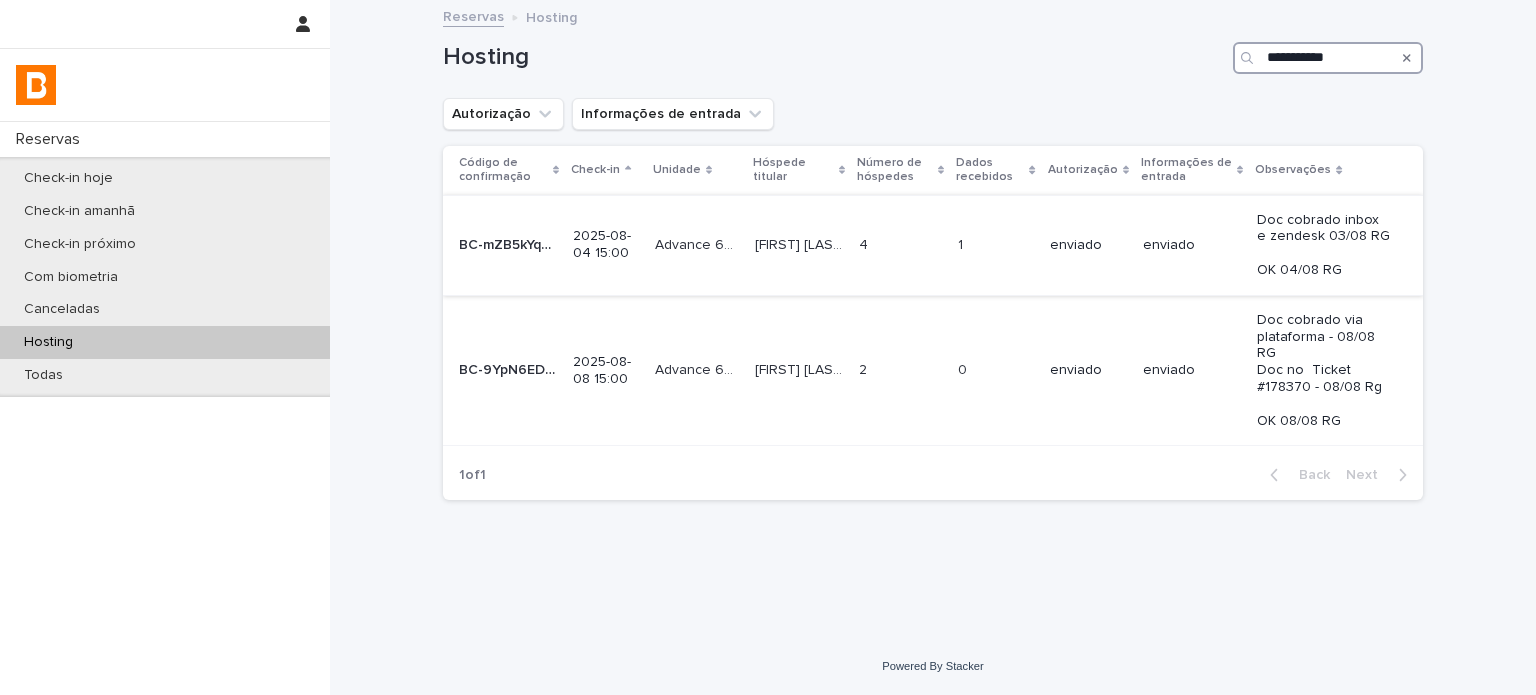 type on "**********" 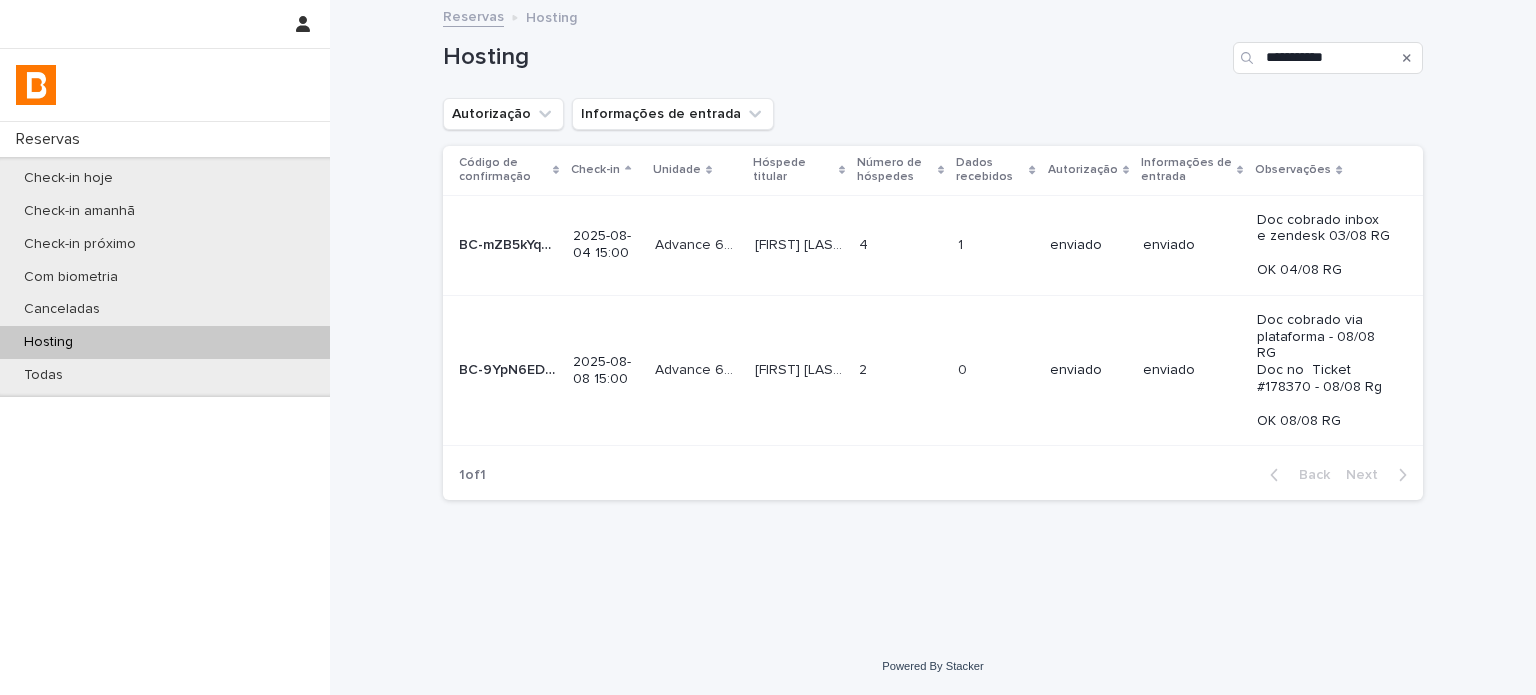 click on "[BRAND] [NUMBER] [BRAND] [NUMBER]" at bounding box center (697, 245) 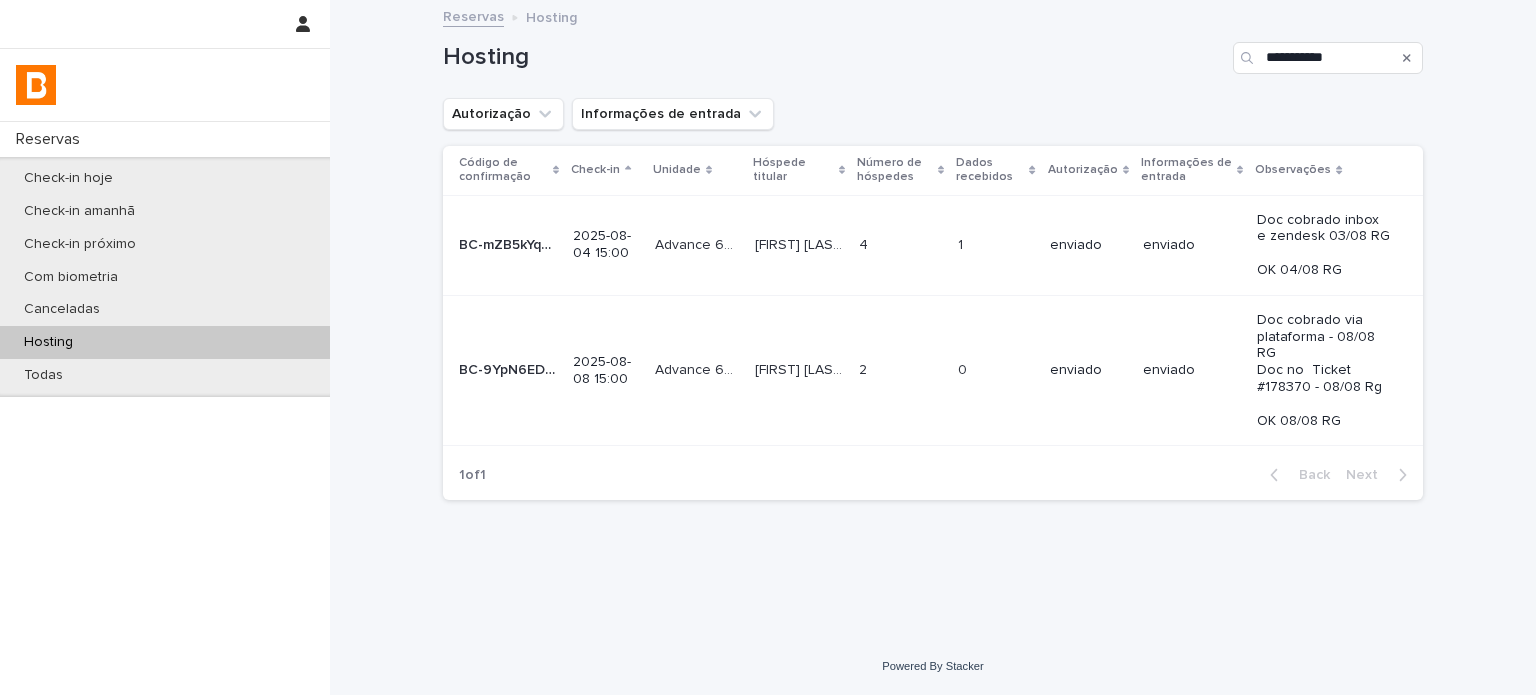 click on "[BRAND] [NUMBER] [BRAND] [NUMBER]" at bounding box center (697, 370) 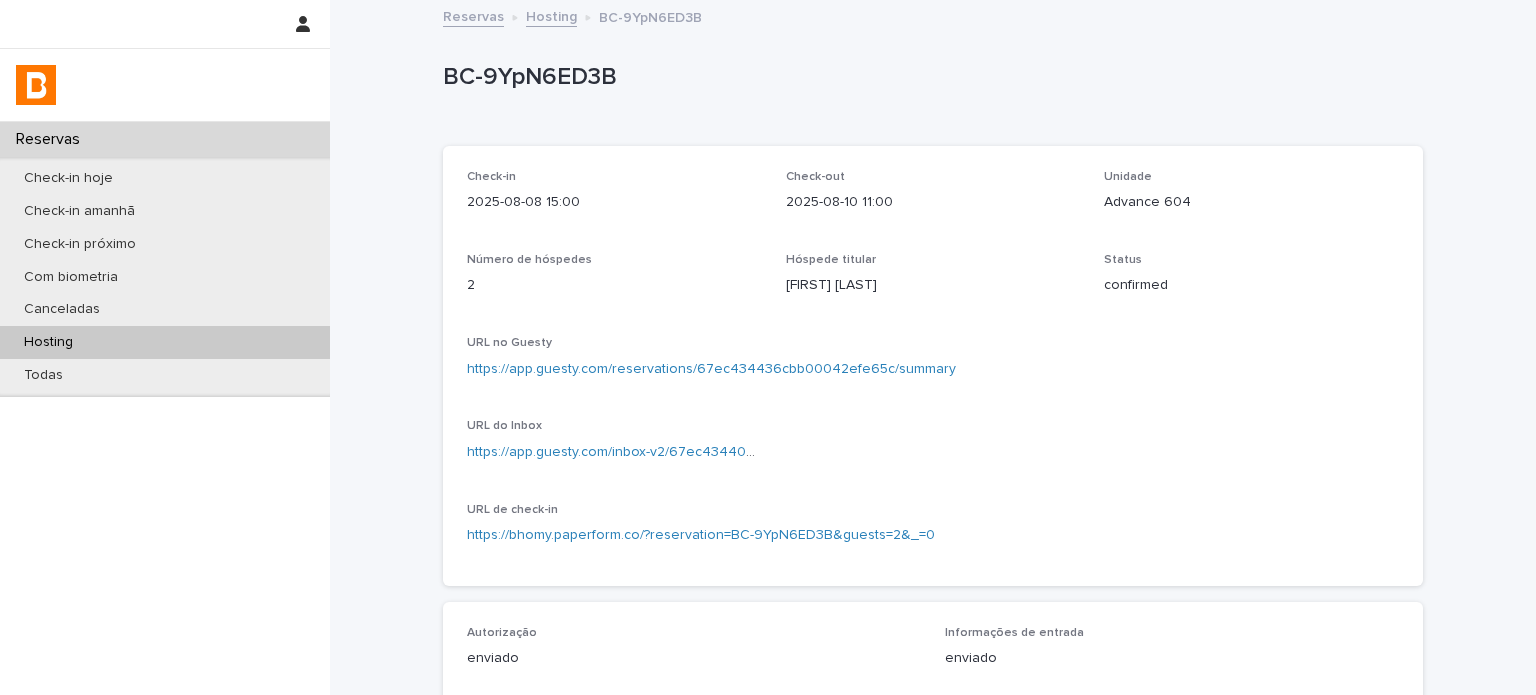 click on "BC-9YpN6ED3B" at bounding box center [929, 77] 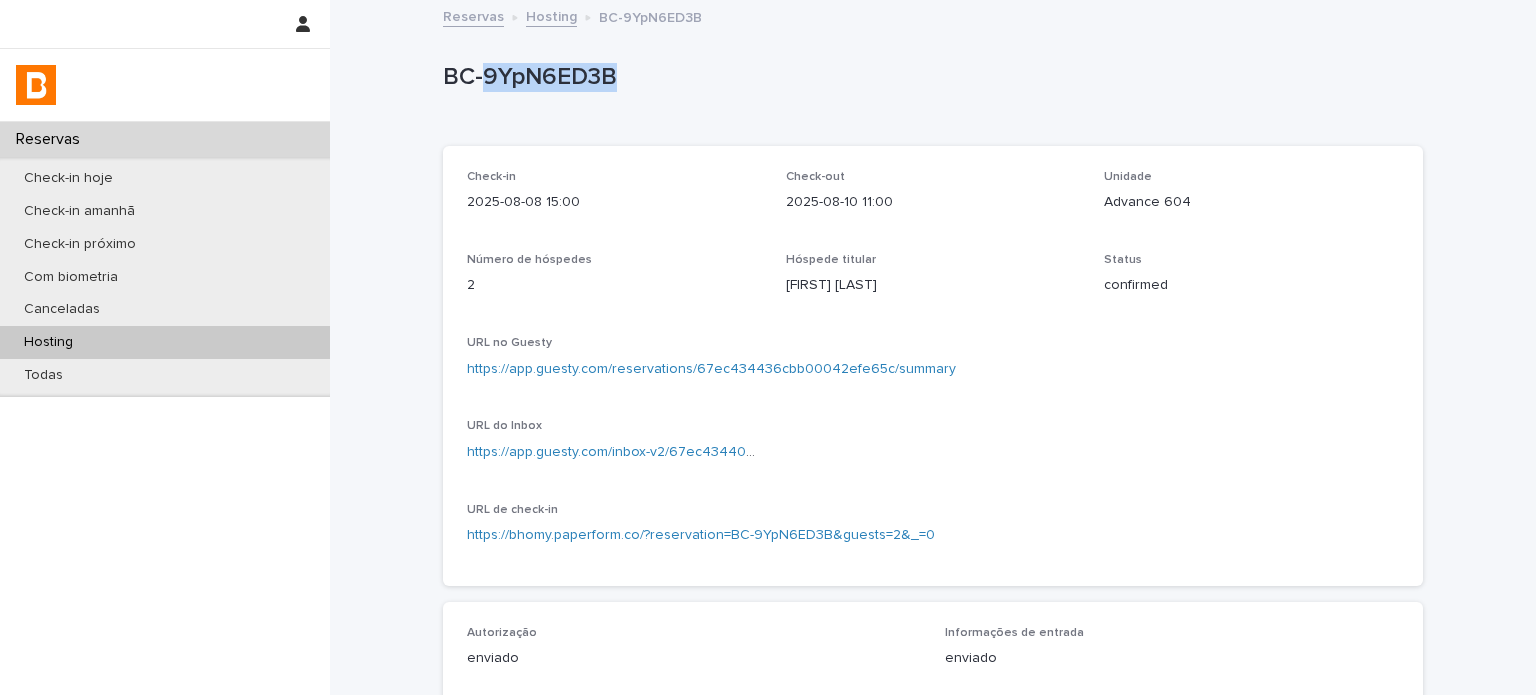 click on "BC-9YpN6ED3B" at bounding box center [929, 77] 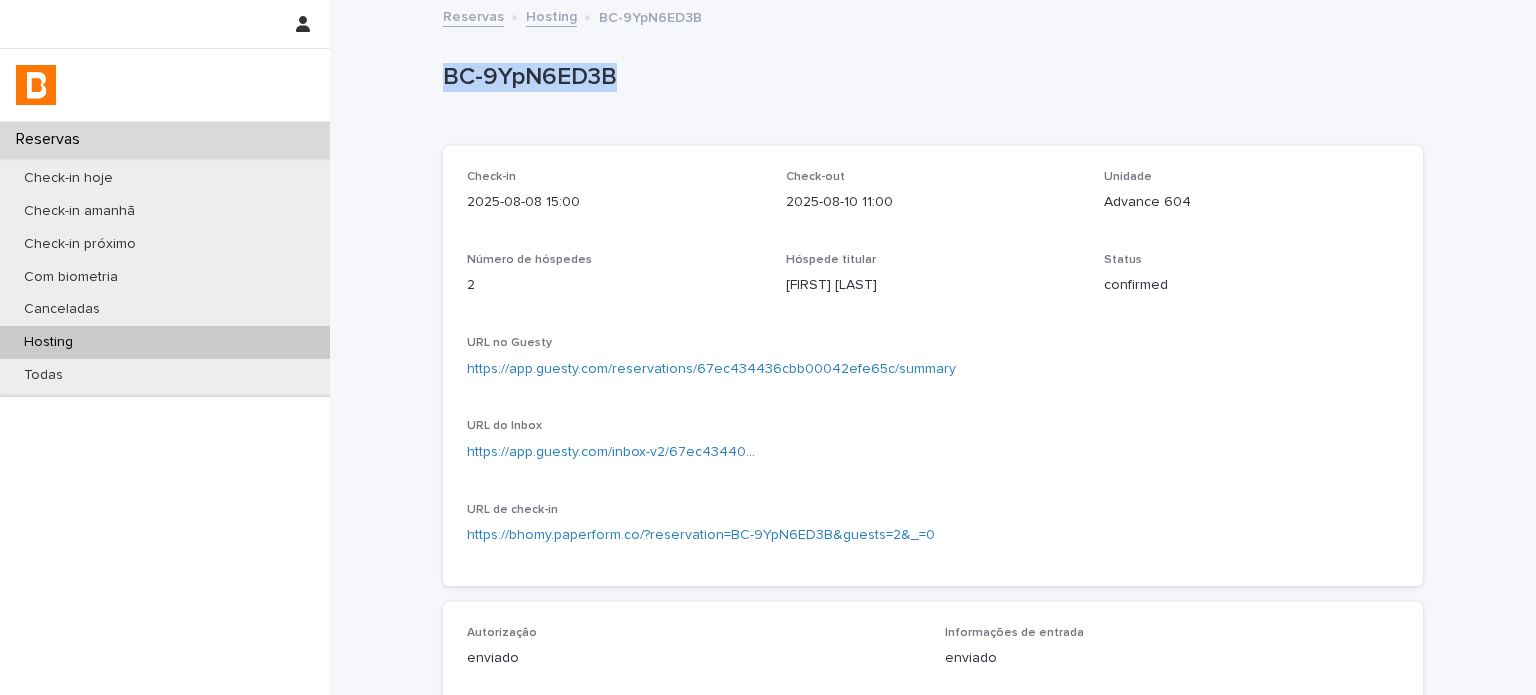 click on "BC-9YpN6ED3B" at bounding box center (929, 77) 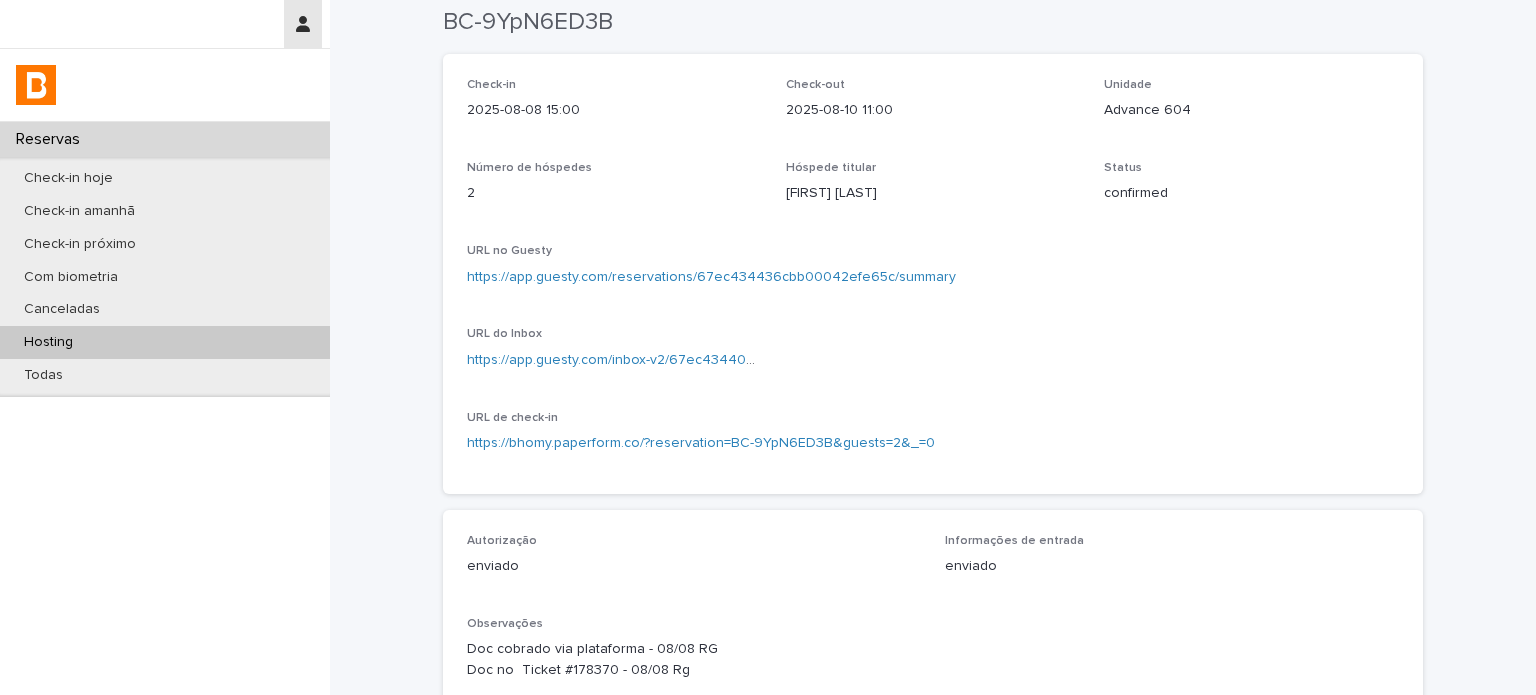 scroll, scrollTop: 0, scrollLeft: 0, axis: both 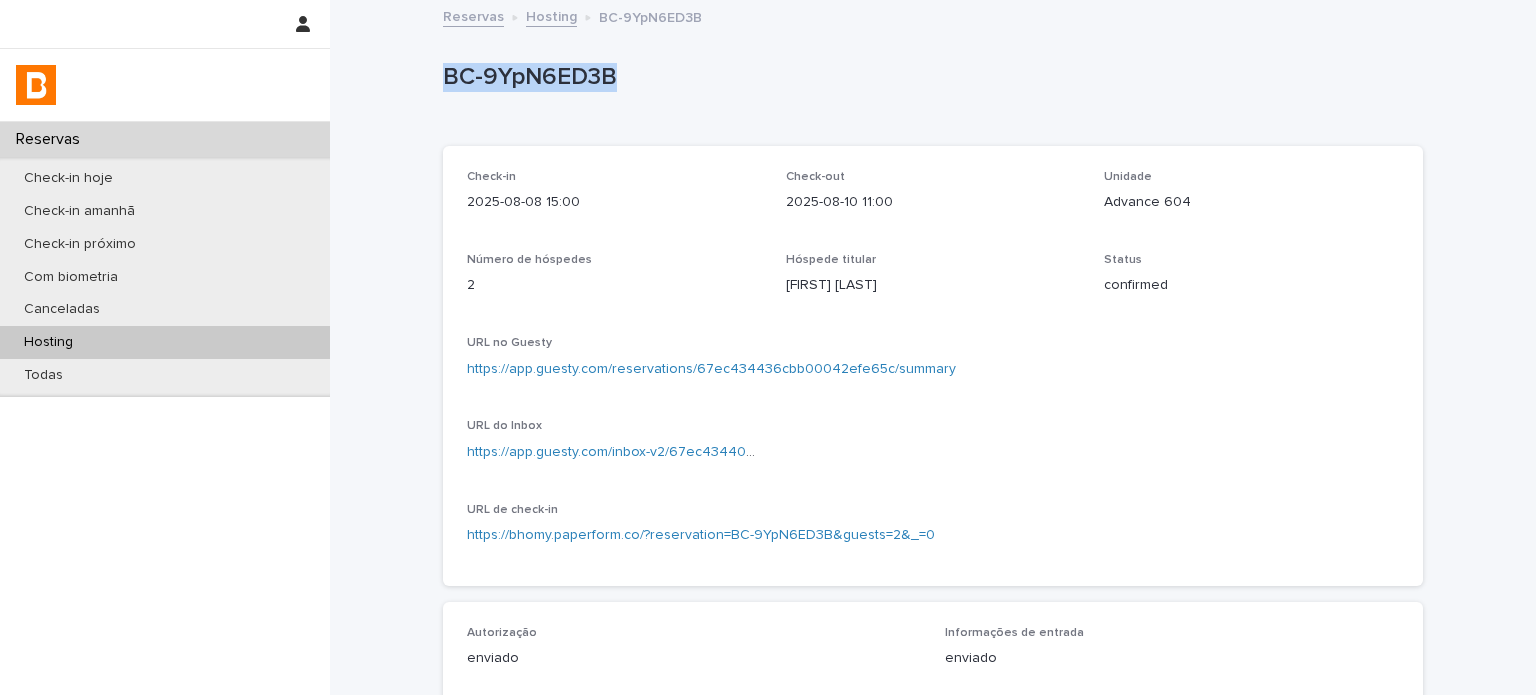 copy on "BC-9YpN6ED3B" 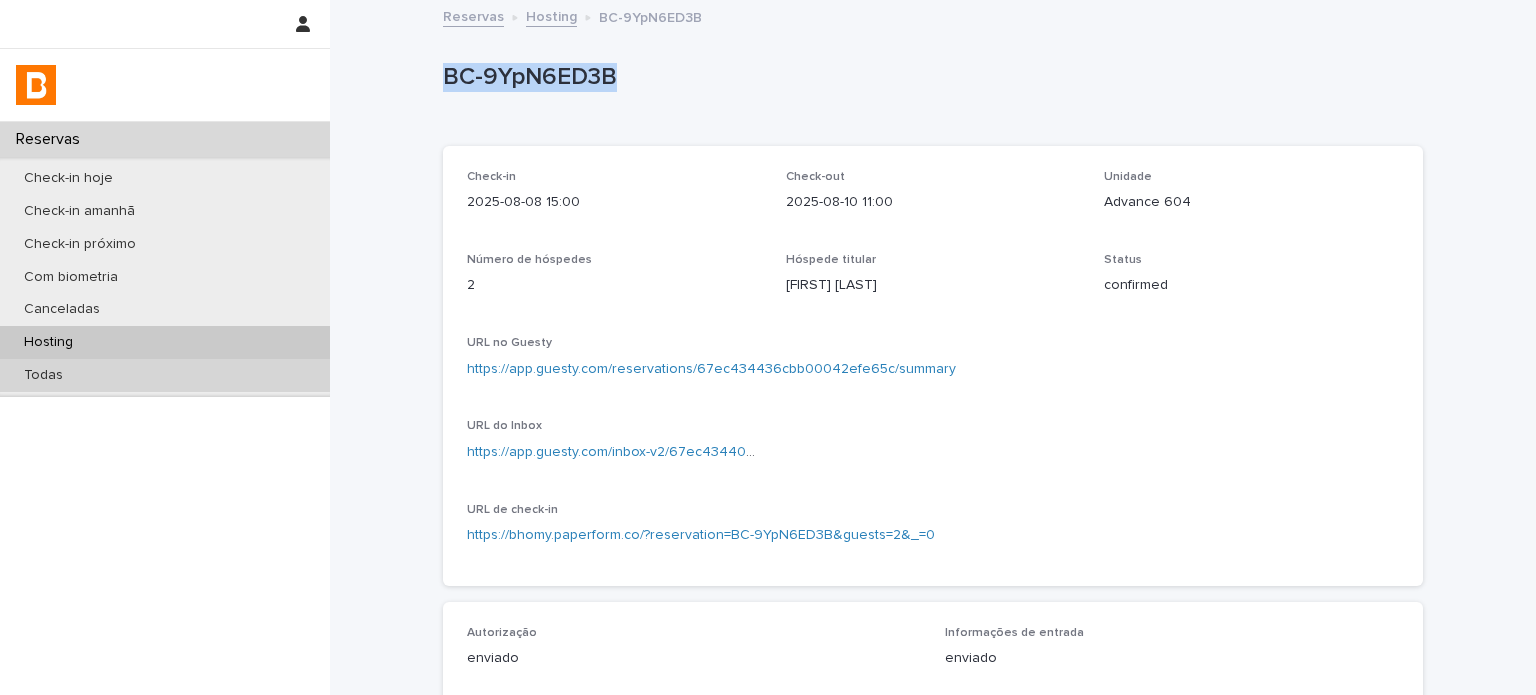 click on "Todas" at bounding box center [165, 375] 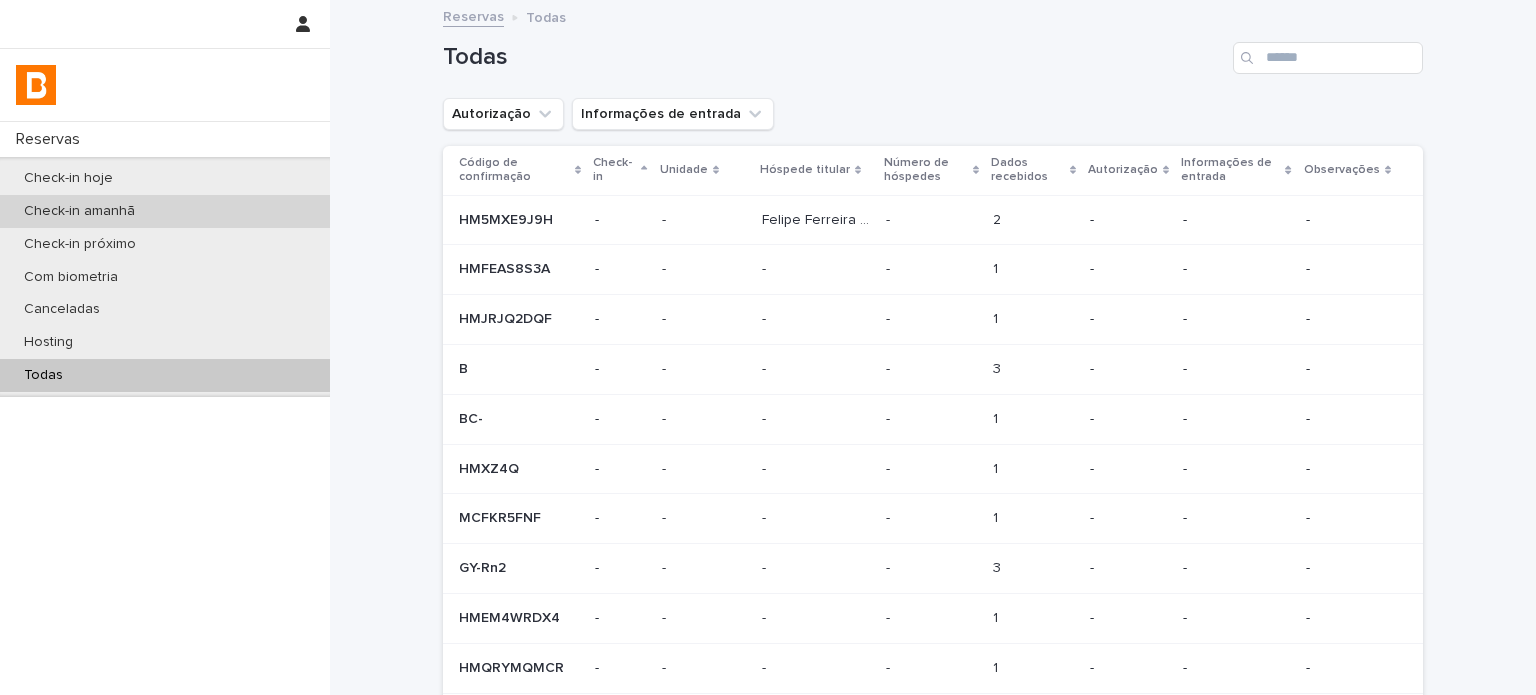 click on "Check-in amanhã" at bounding box center [79, 211] 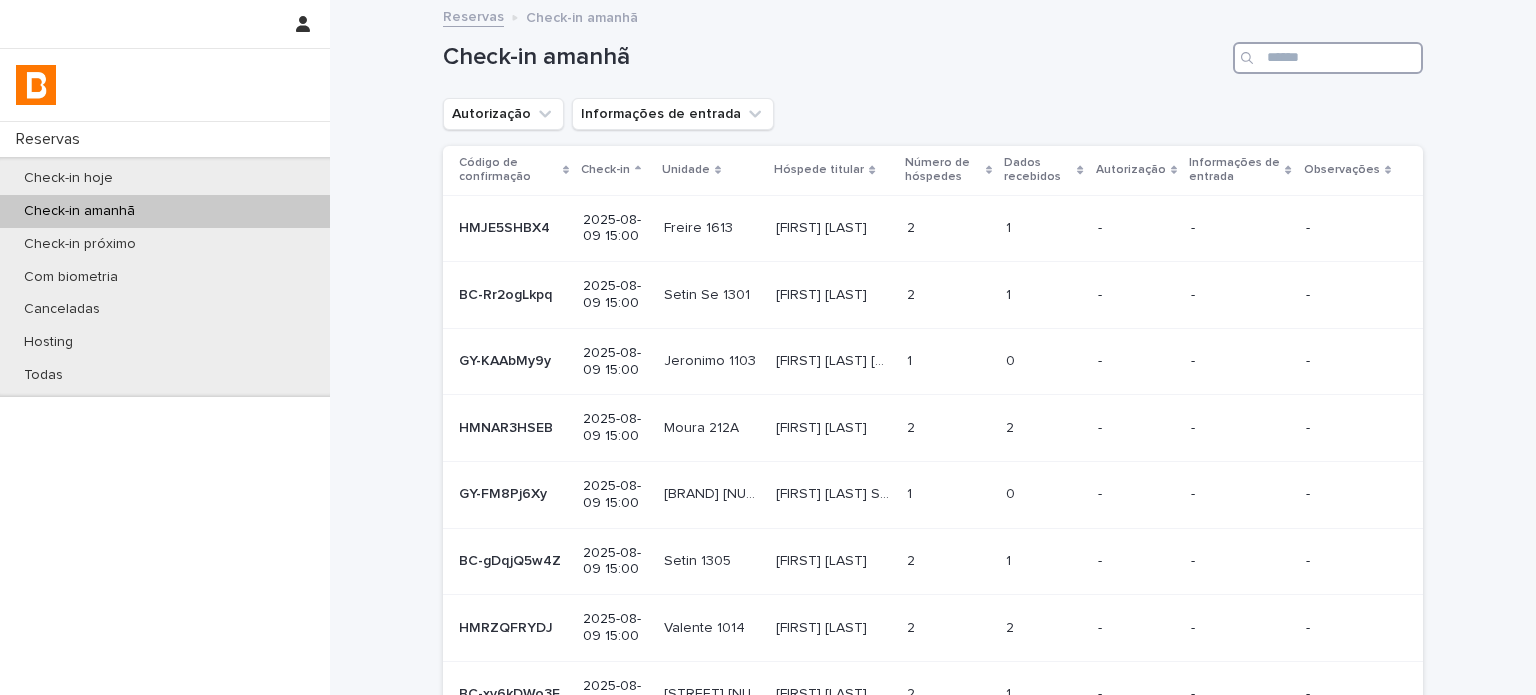 click at bounding box center (1328, 58) 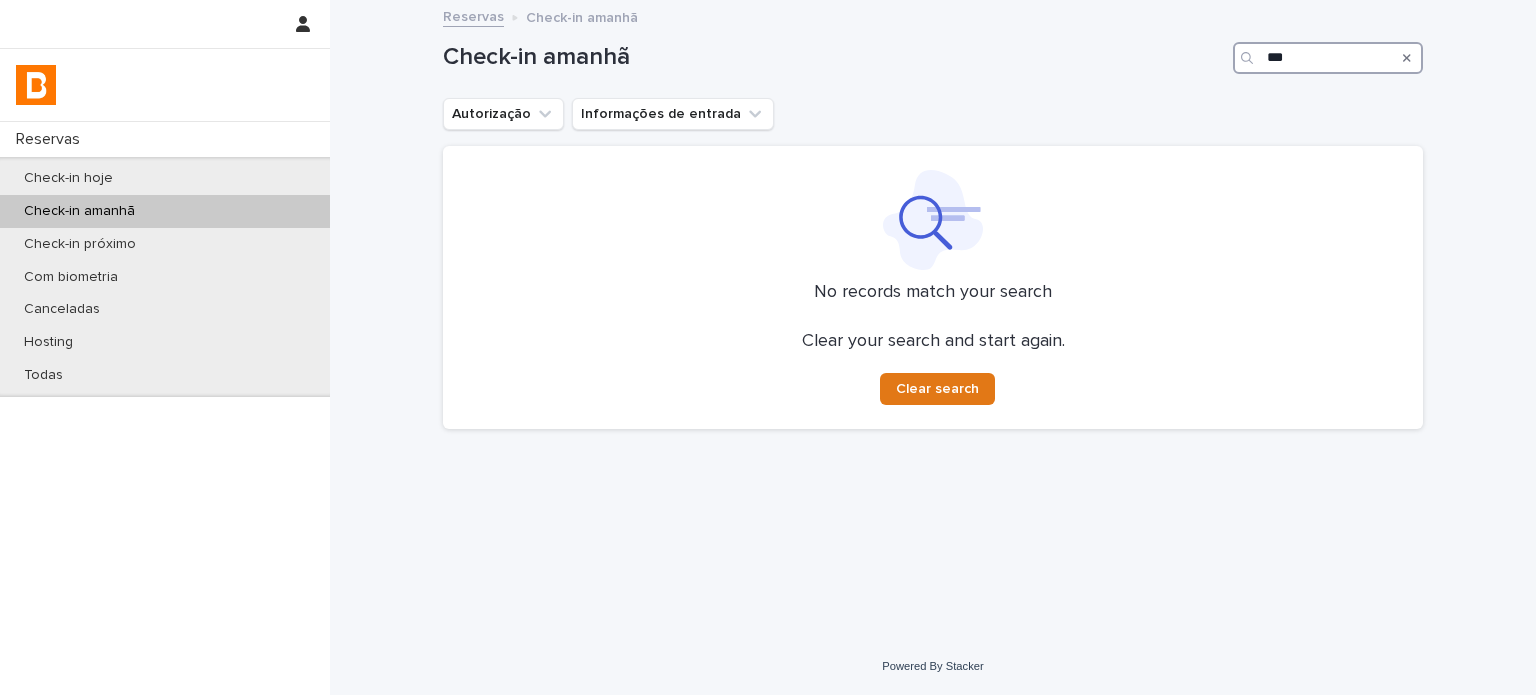 type on "***" 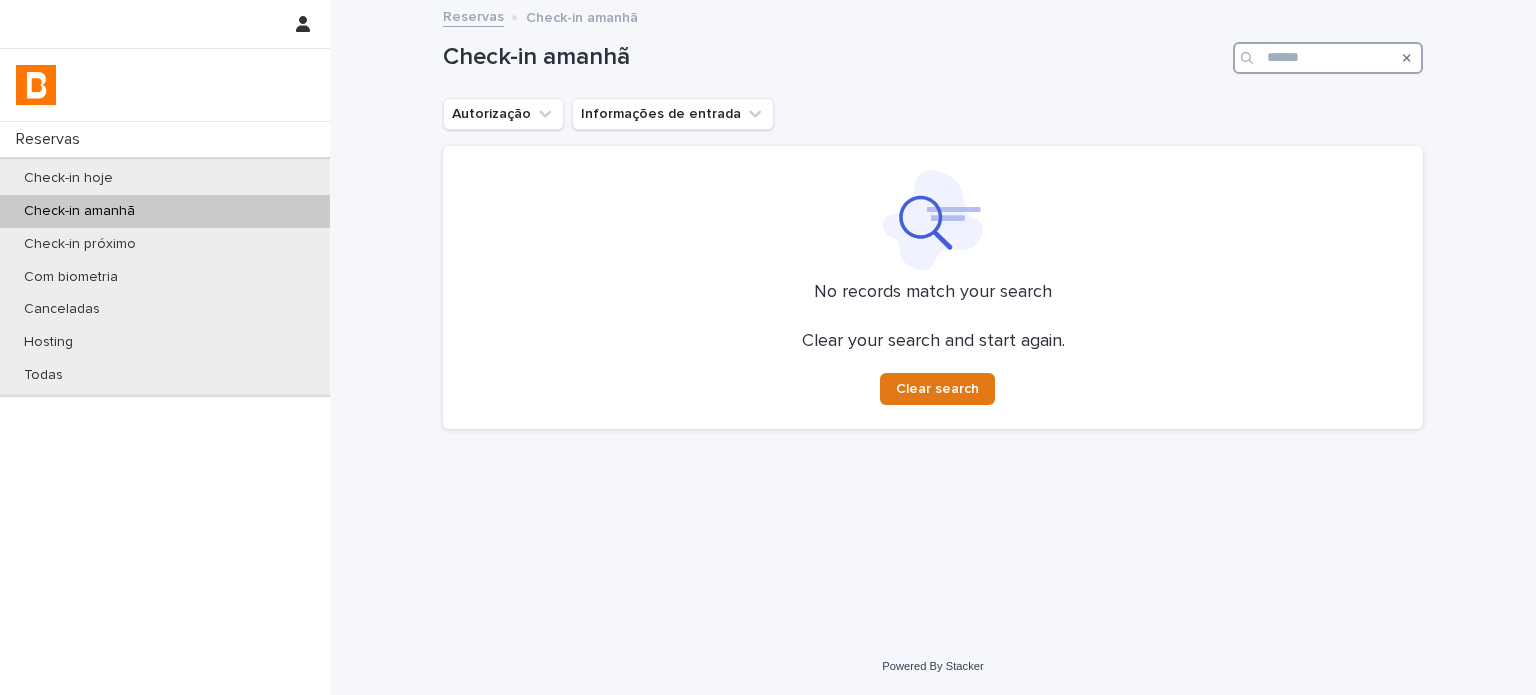 paste on "**********" 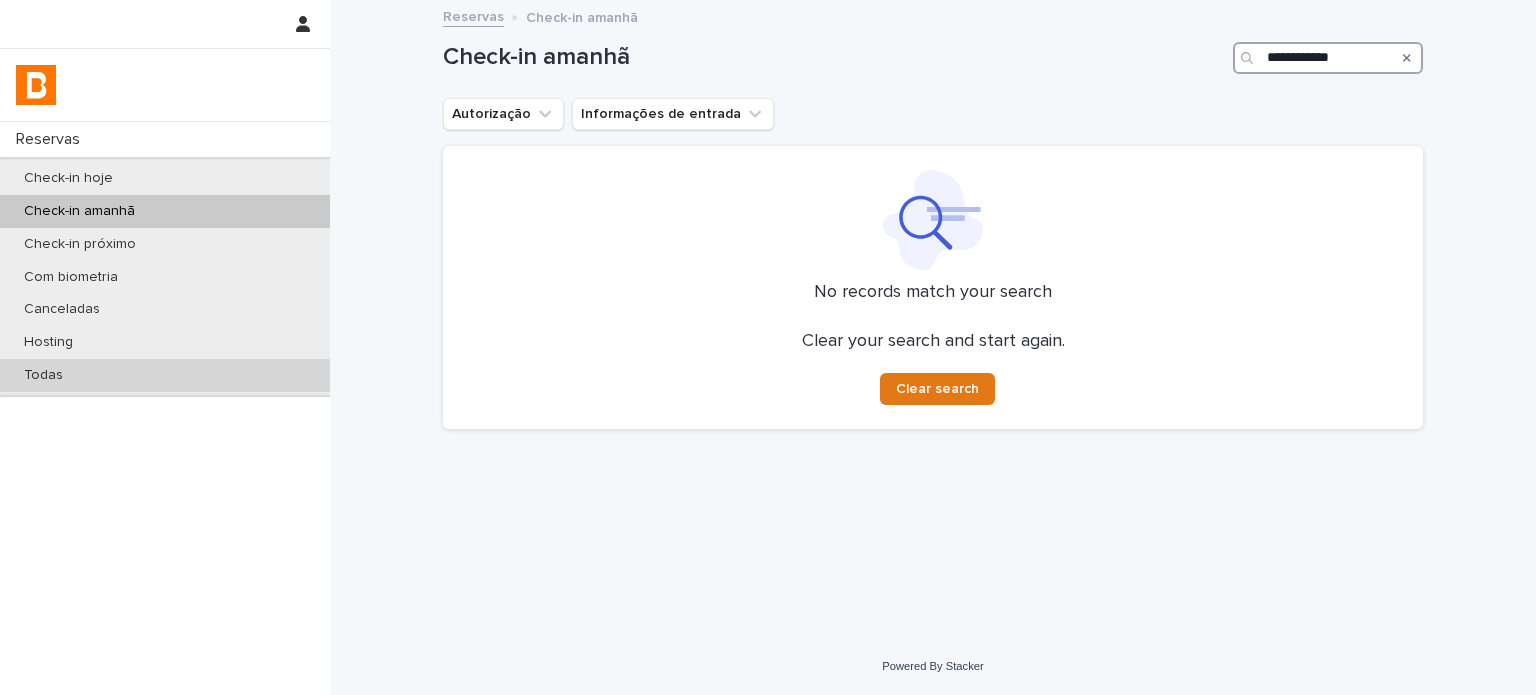 type on "**********" 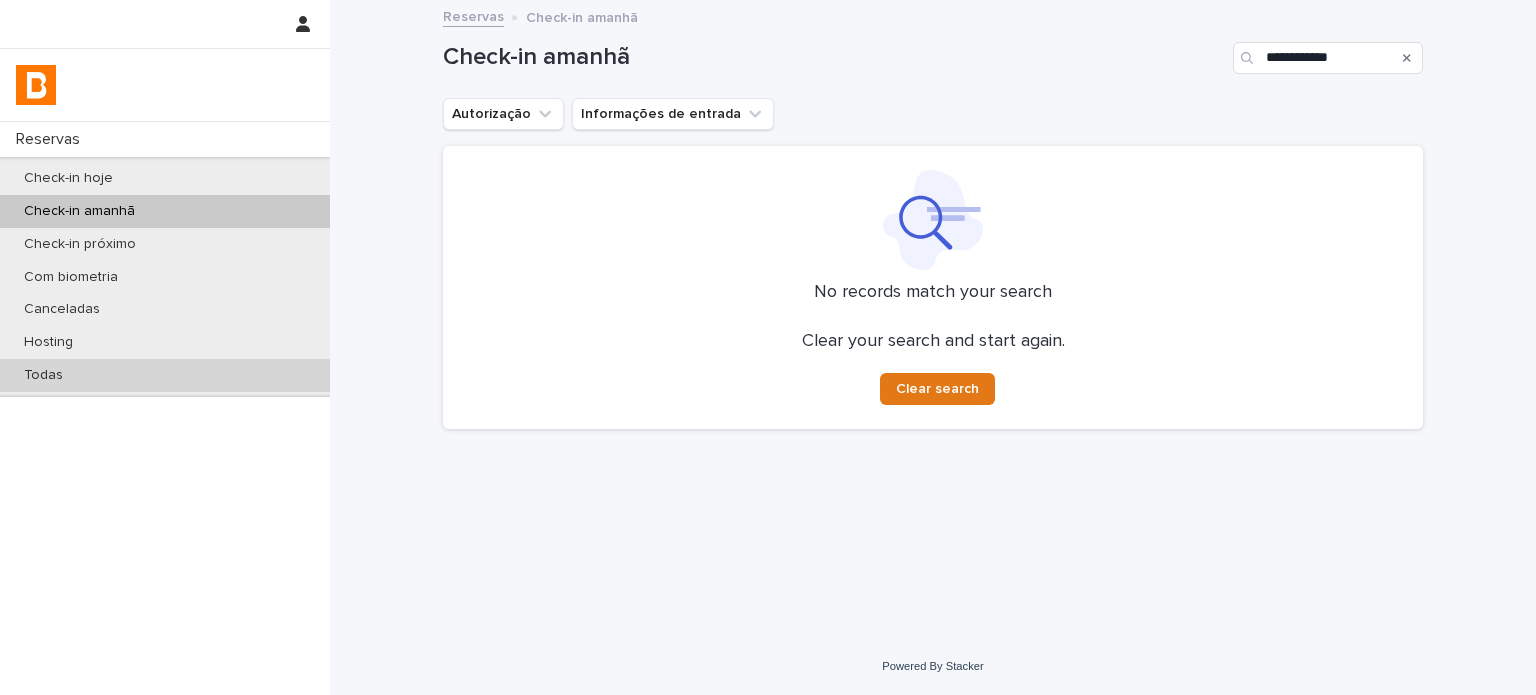 click on "Todas" at bounding box center (165, 375) 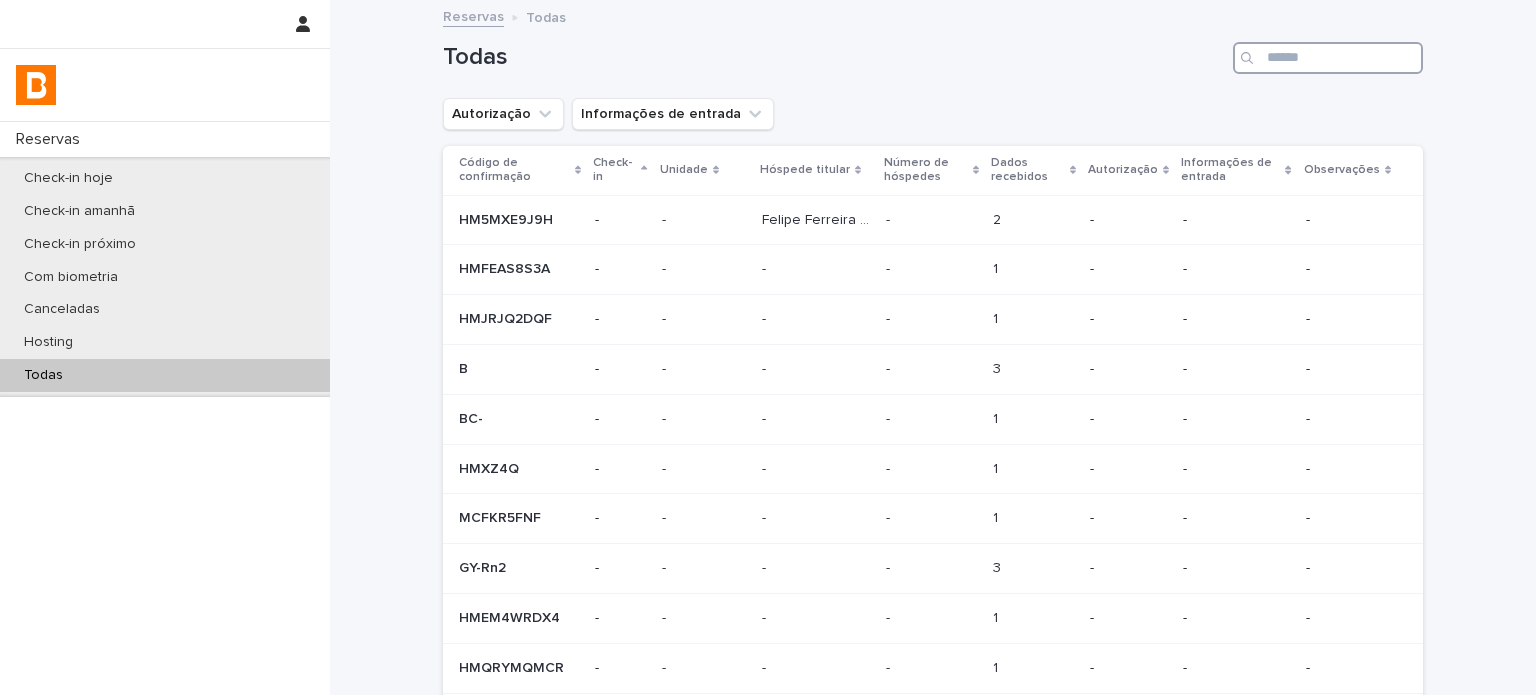 click at bounding box center (1328, 58) 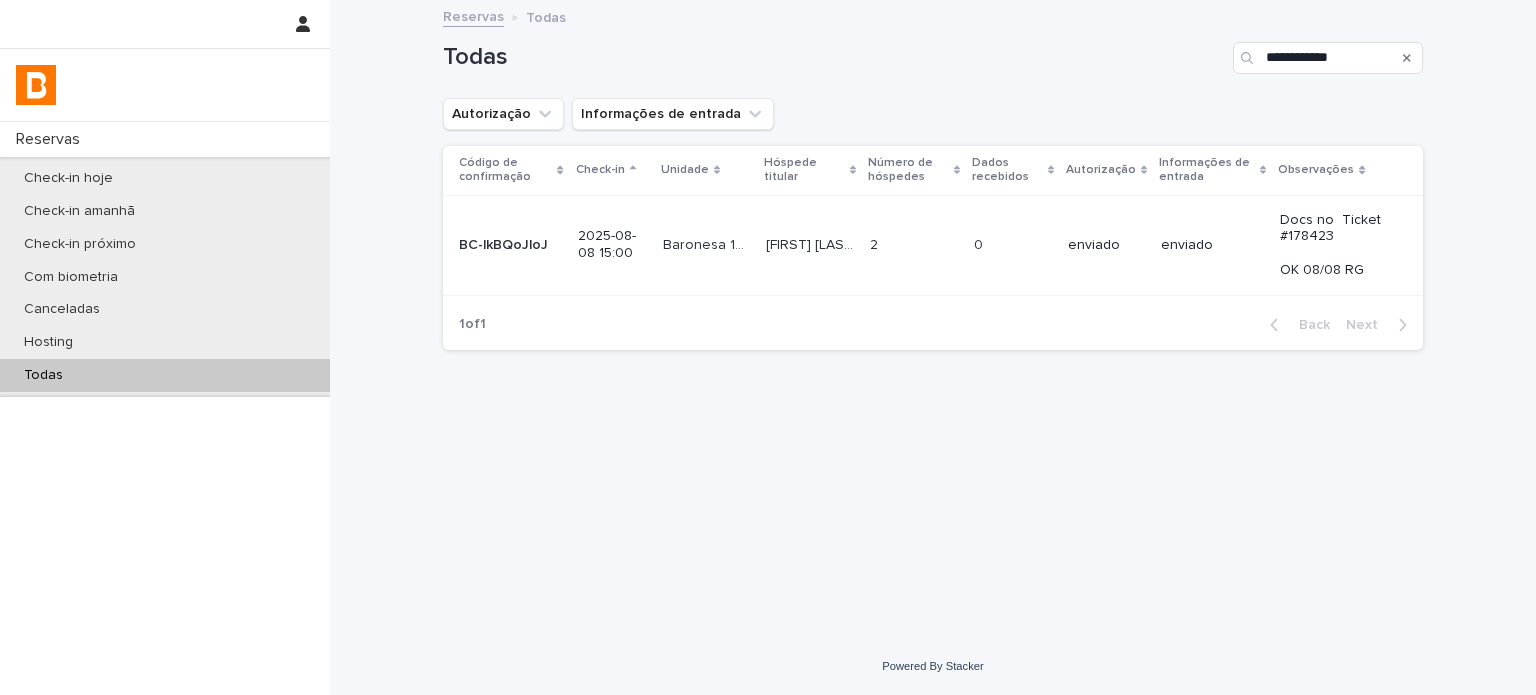 click on "[FIRST] [LAST]" at bounding box center (812, 243) 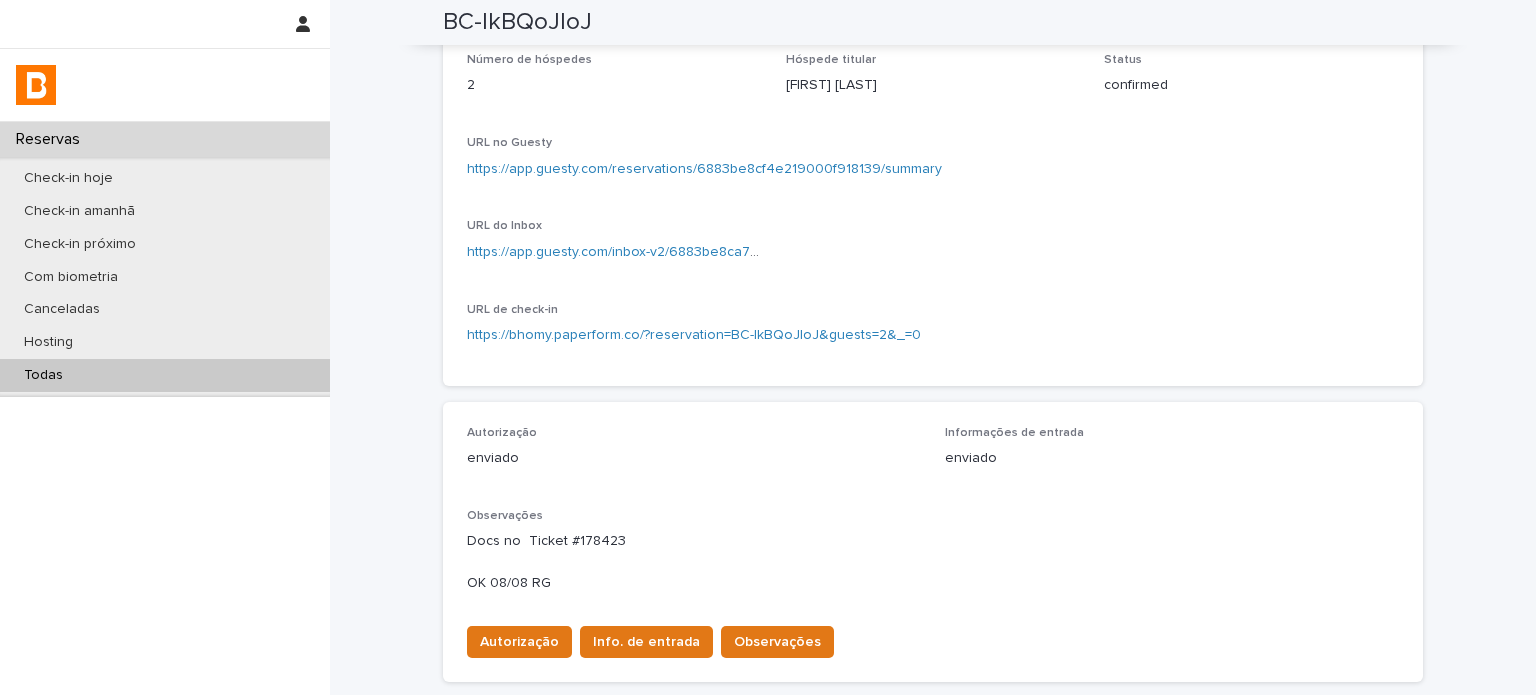 scroll, scrollTop: 0, scrollLeft: 0, axis: both 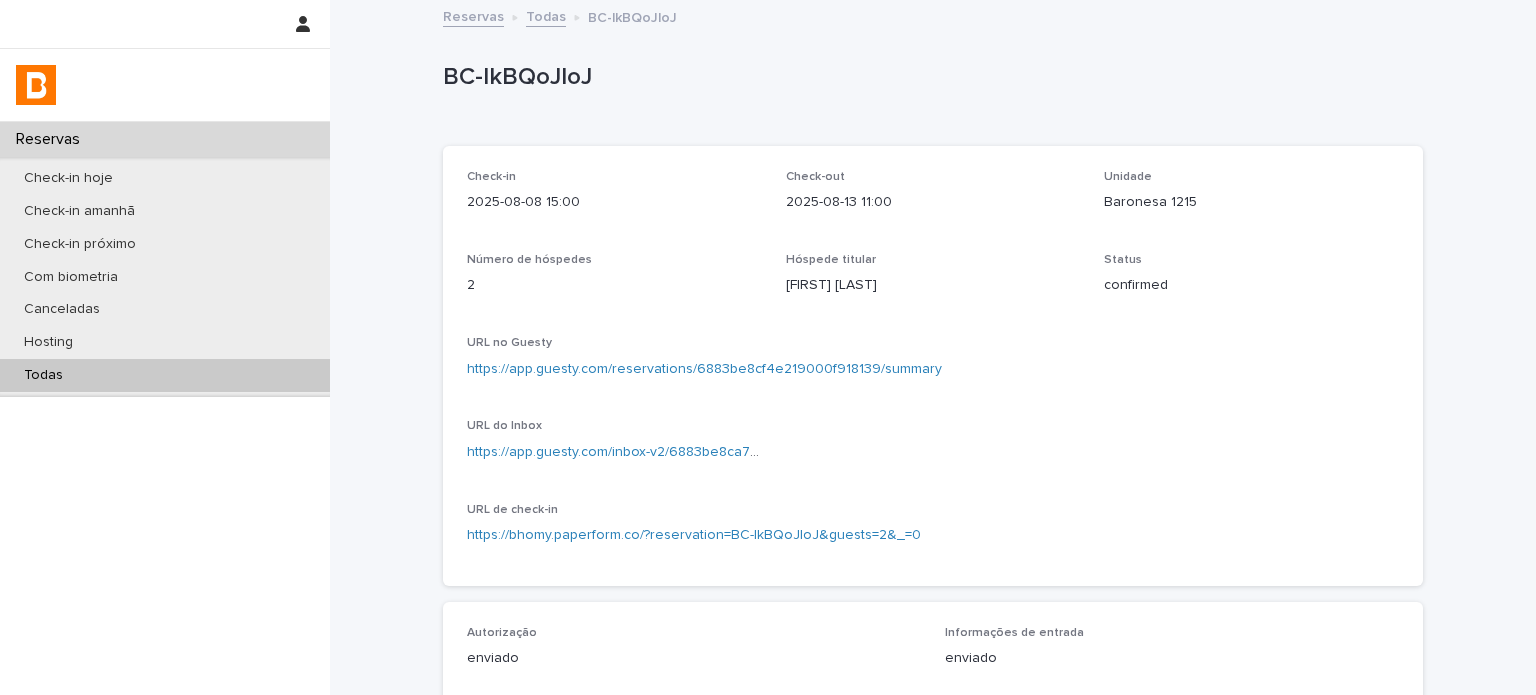 click on "[FIRST] [LAST]" at bounding box center [933, 285] 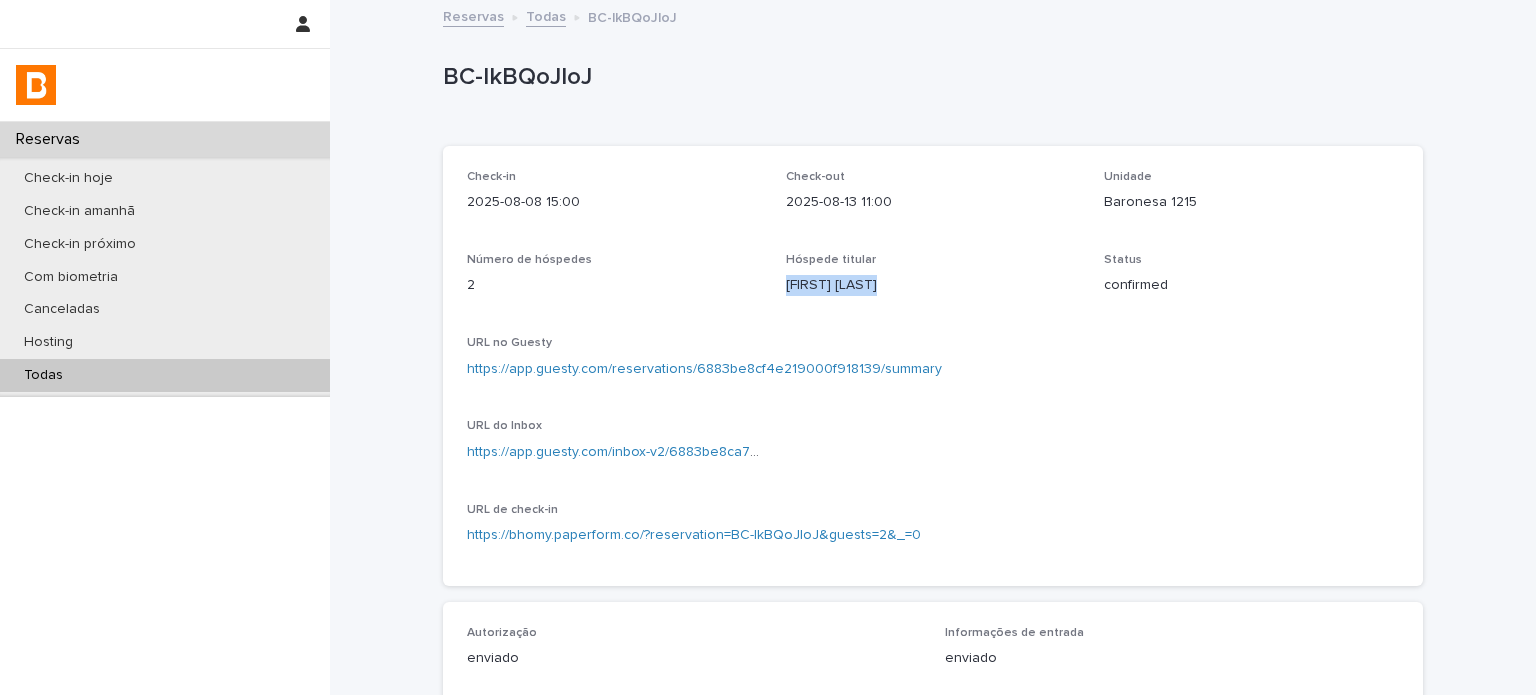 click on "[FIRST] [LAST]" at bounding box center [933, 285] 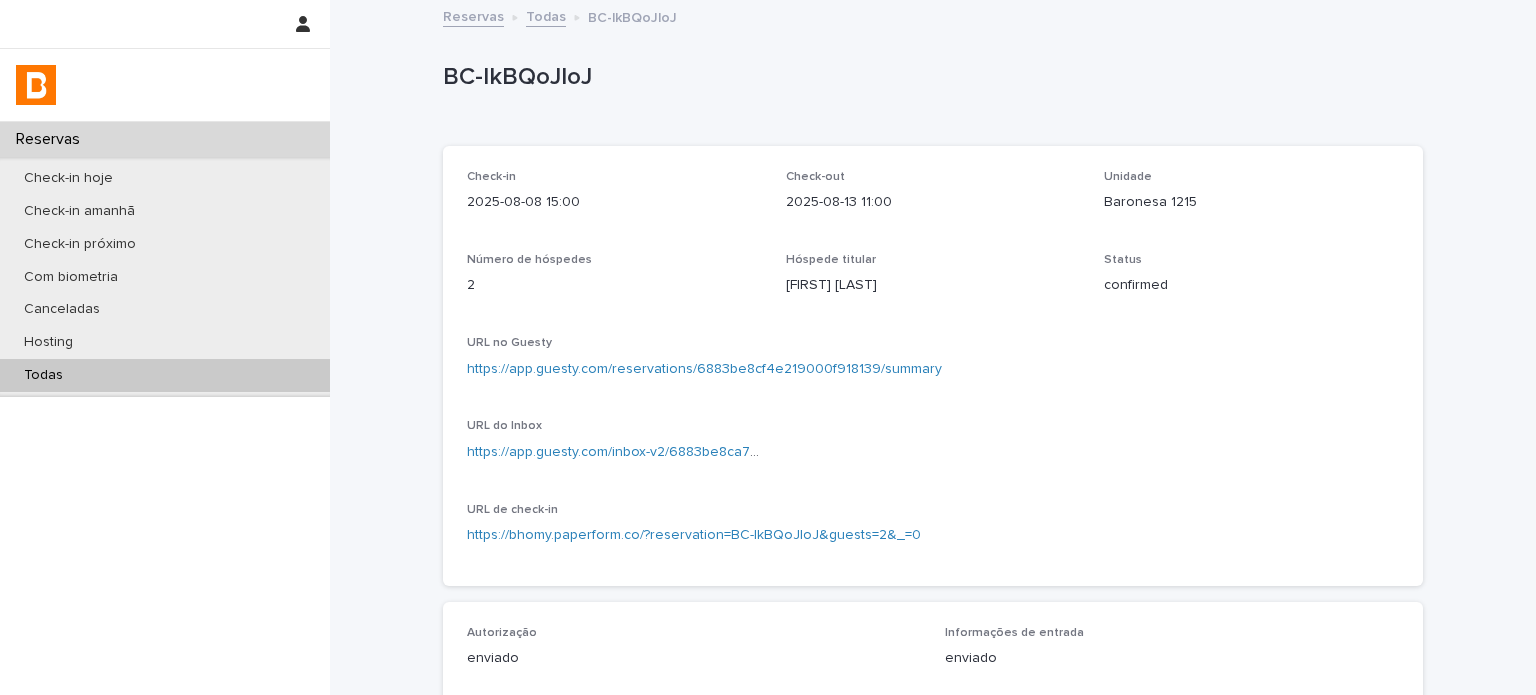 click on "Baronesa 1215" at bounding box center [1251, 202] 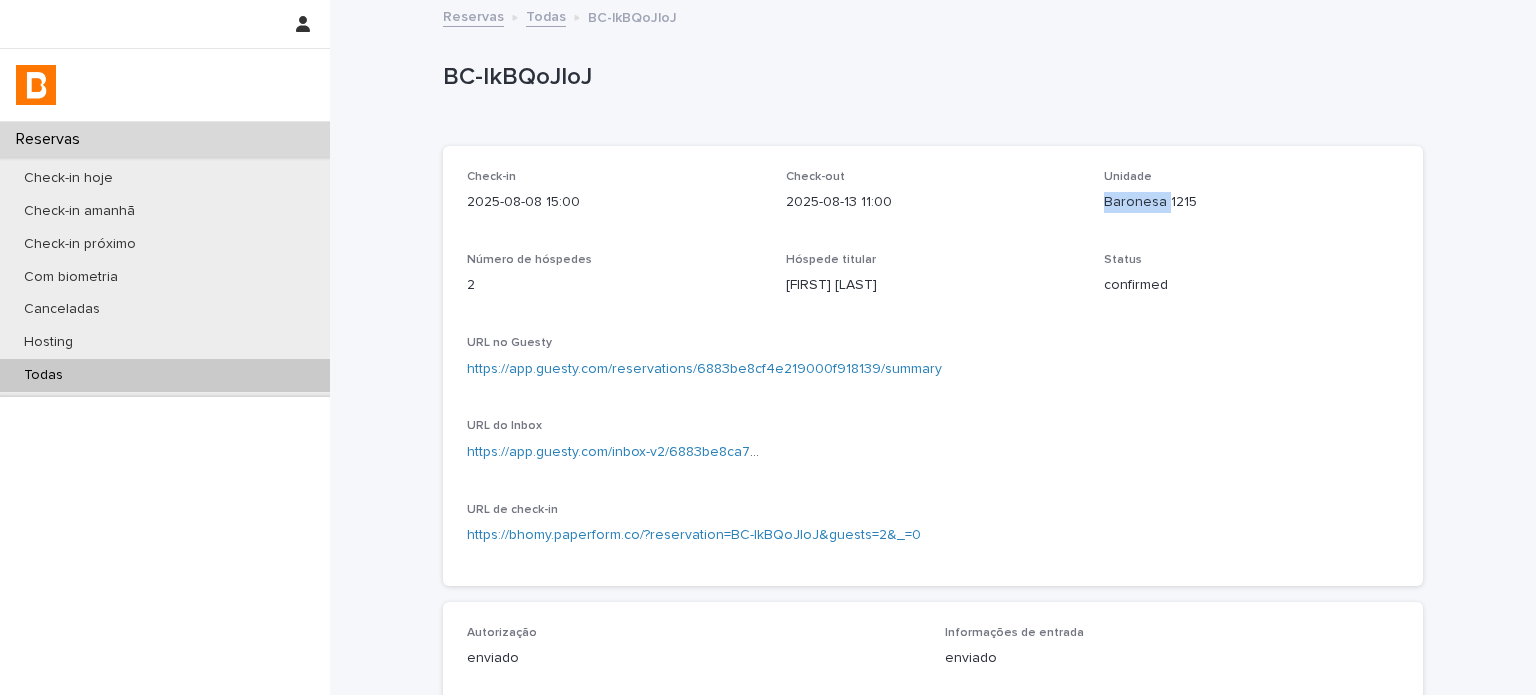 click on "Baronesa 1215" at bounding box center [1251, 202] 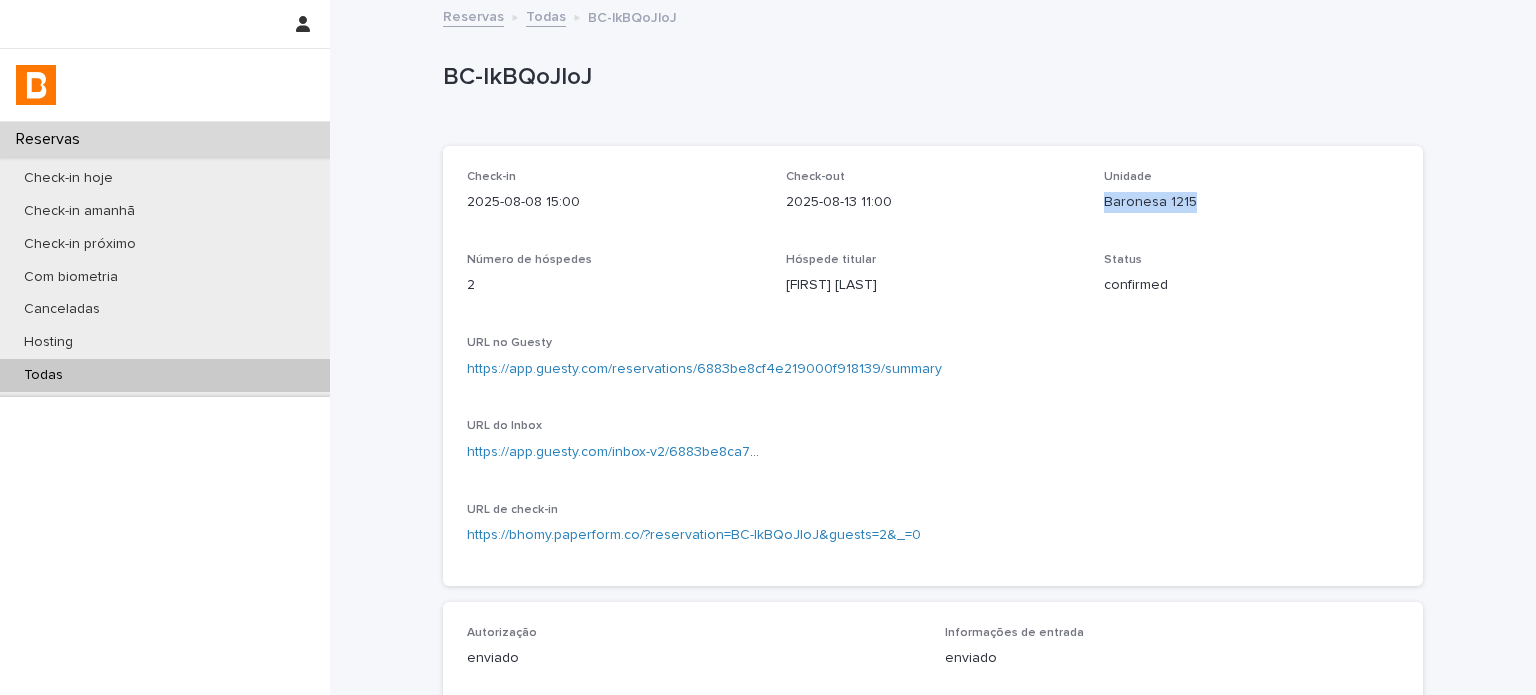 click on "Baronesa 1215" at bounding box center [1251, 202] 